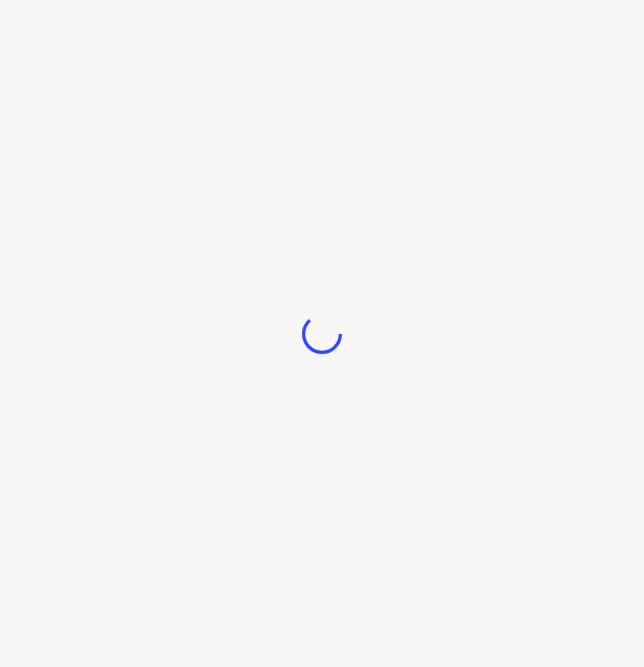 scroll, scrollTop: 0, scrollLeft: 0, axis: both 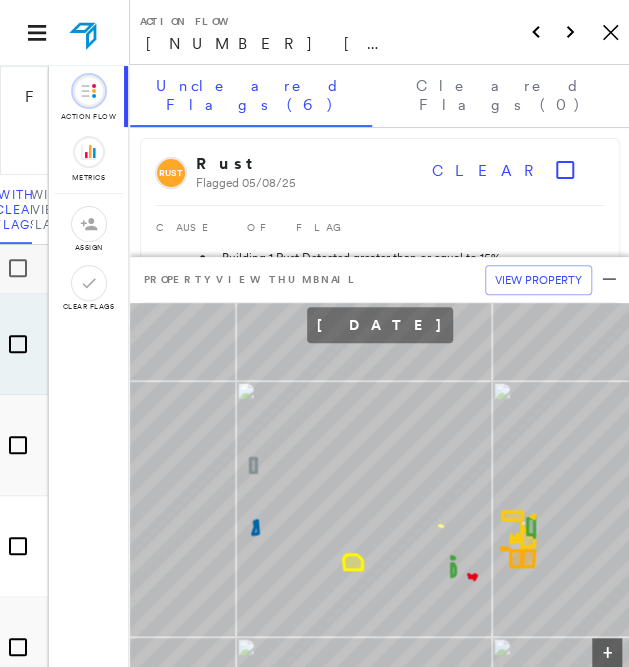 click on "Icon_Closemodal" 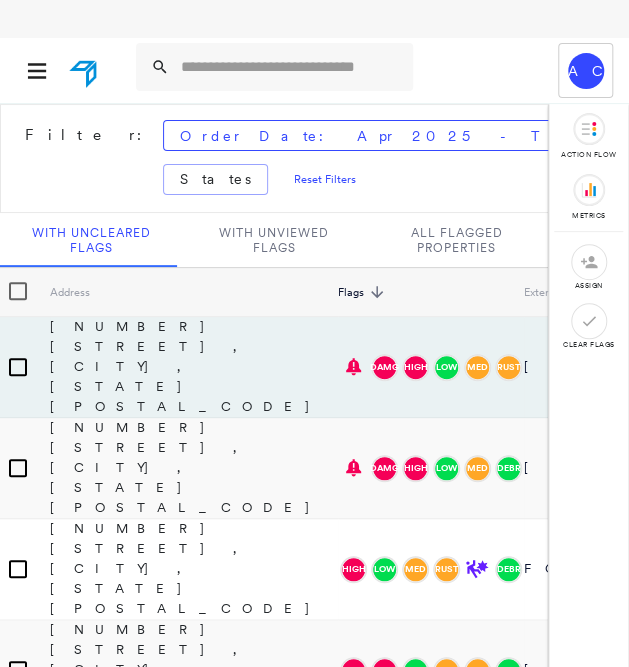click on "3814 LAWRENCE HWY, CHARLOTTE, MI 48813" at bounding box center (194, 871) 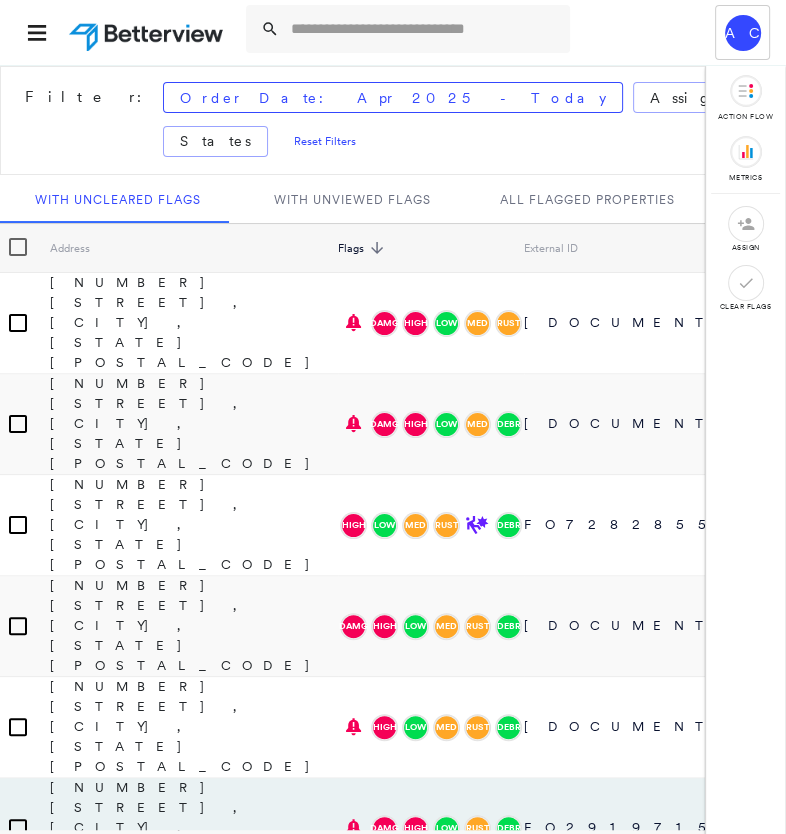 click on "3848 W CASTLE RD, FOSTORIA, MI 48435" at bounding box center [194, 1029] 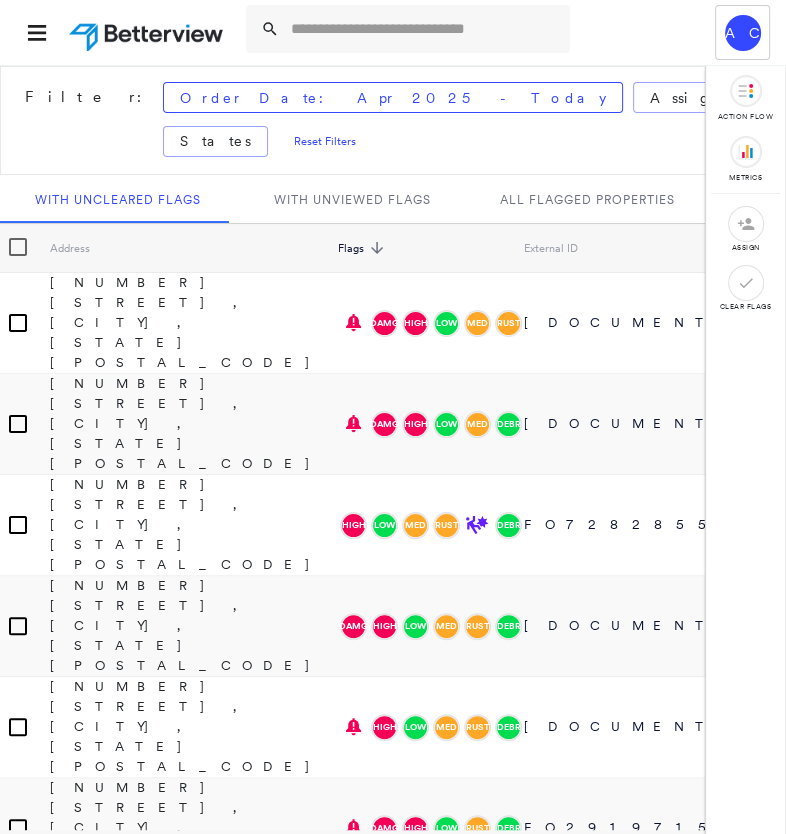 click on "3848 W CASTLE RD, FOSTORIA, MI 48435" at bounding box center (194, 1029) 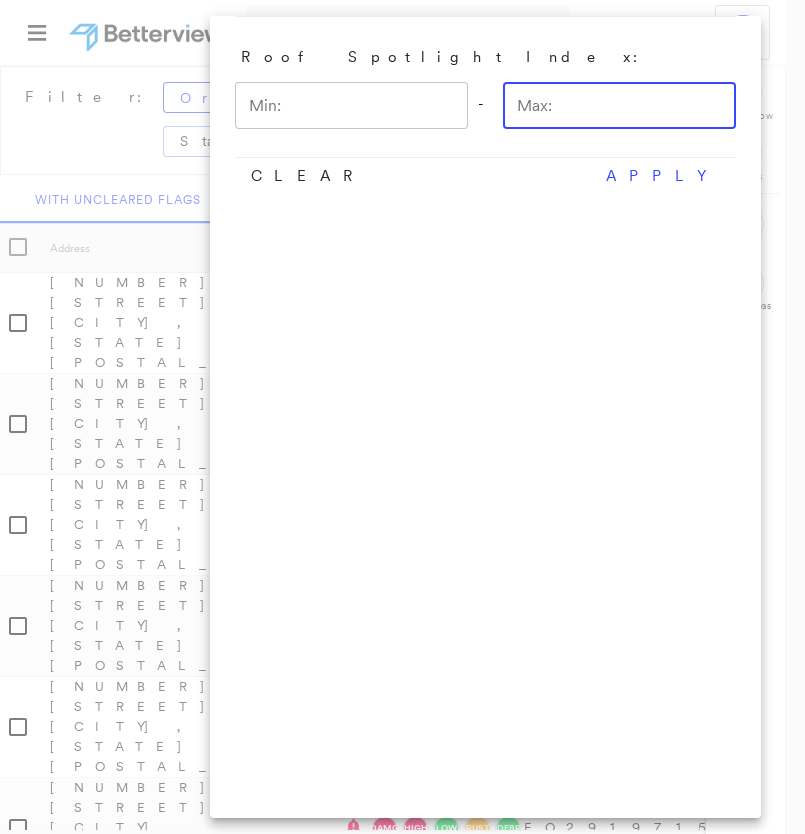 drag, startPoint x: 594, startPoint y: 114, endPoint x: 552, endPoint y: 109, distance: 42.296574 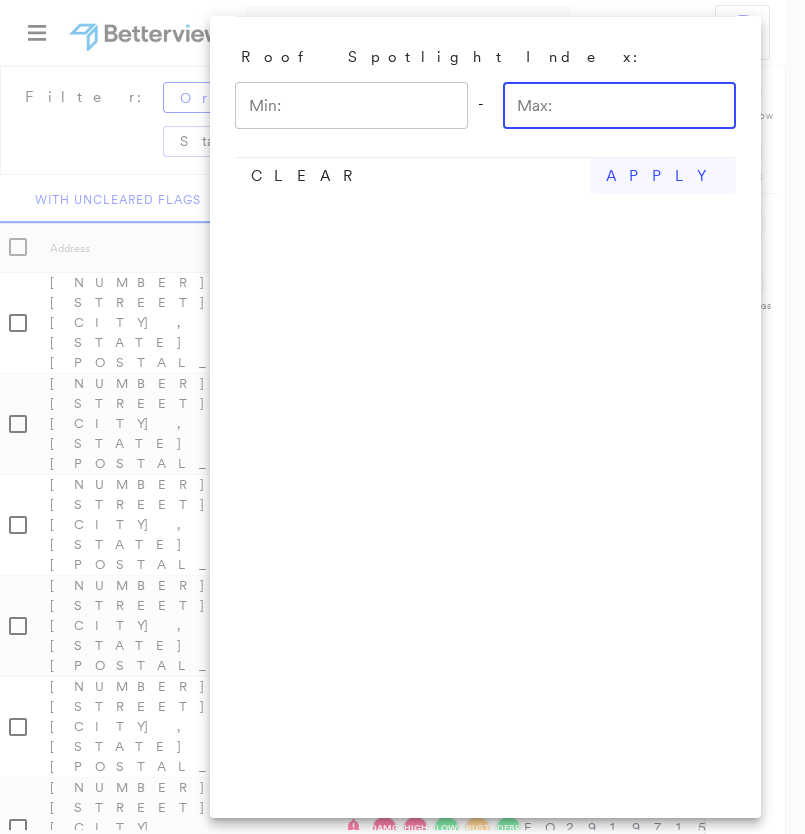 type on "**" 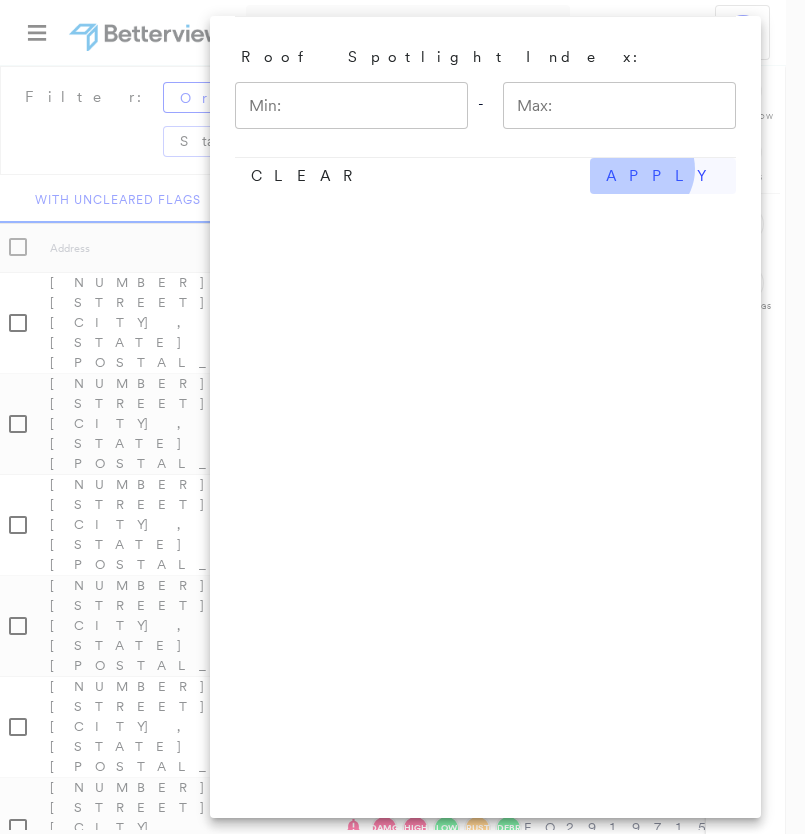 click on "apply" at bounding box center [663, 176] 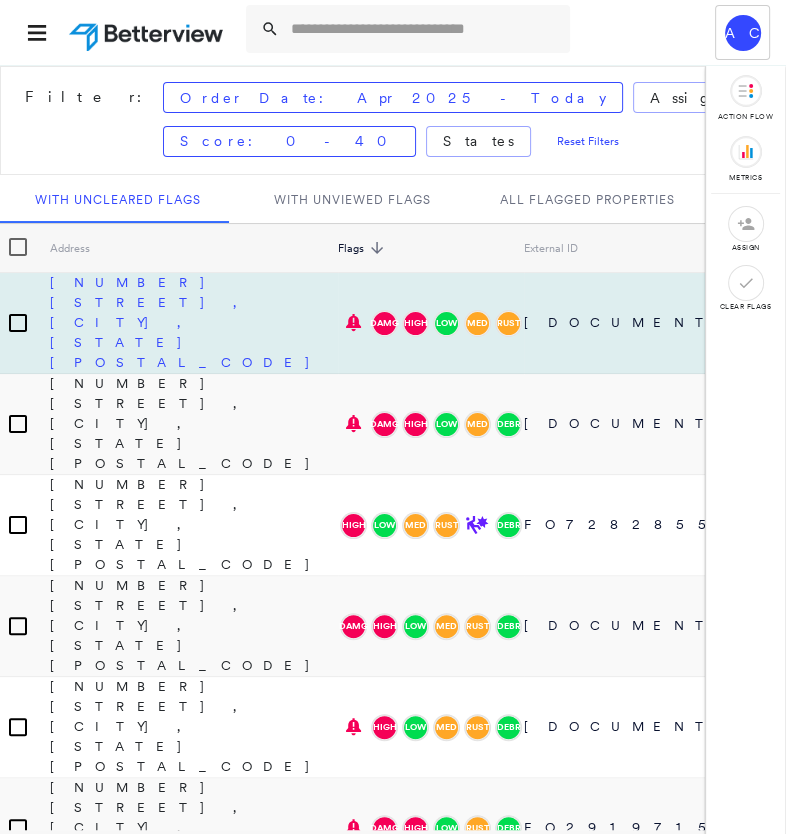 click on "[NUMBER] [STREET], [CITY], [STATE] [POSTAL_CODE]" at bounding box center (194, 322) 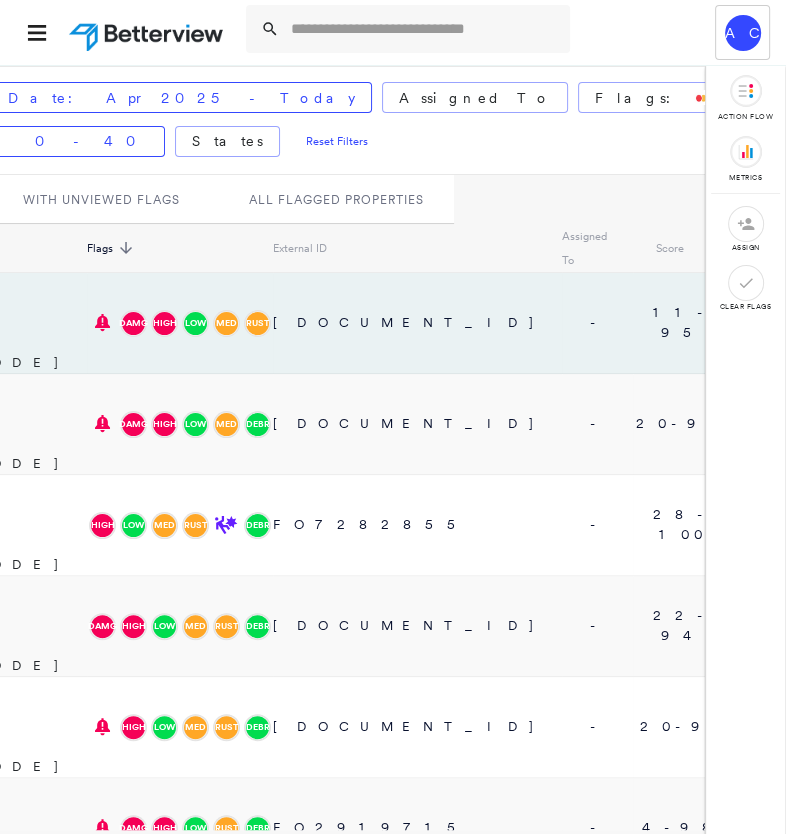 scroll, scrollTop: 0, scrollLeft: 450, axis: horizontal 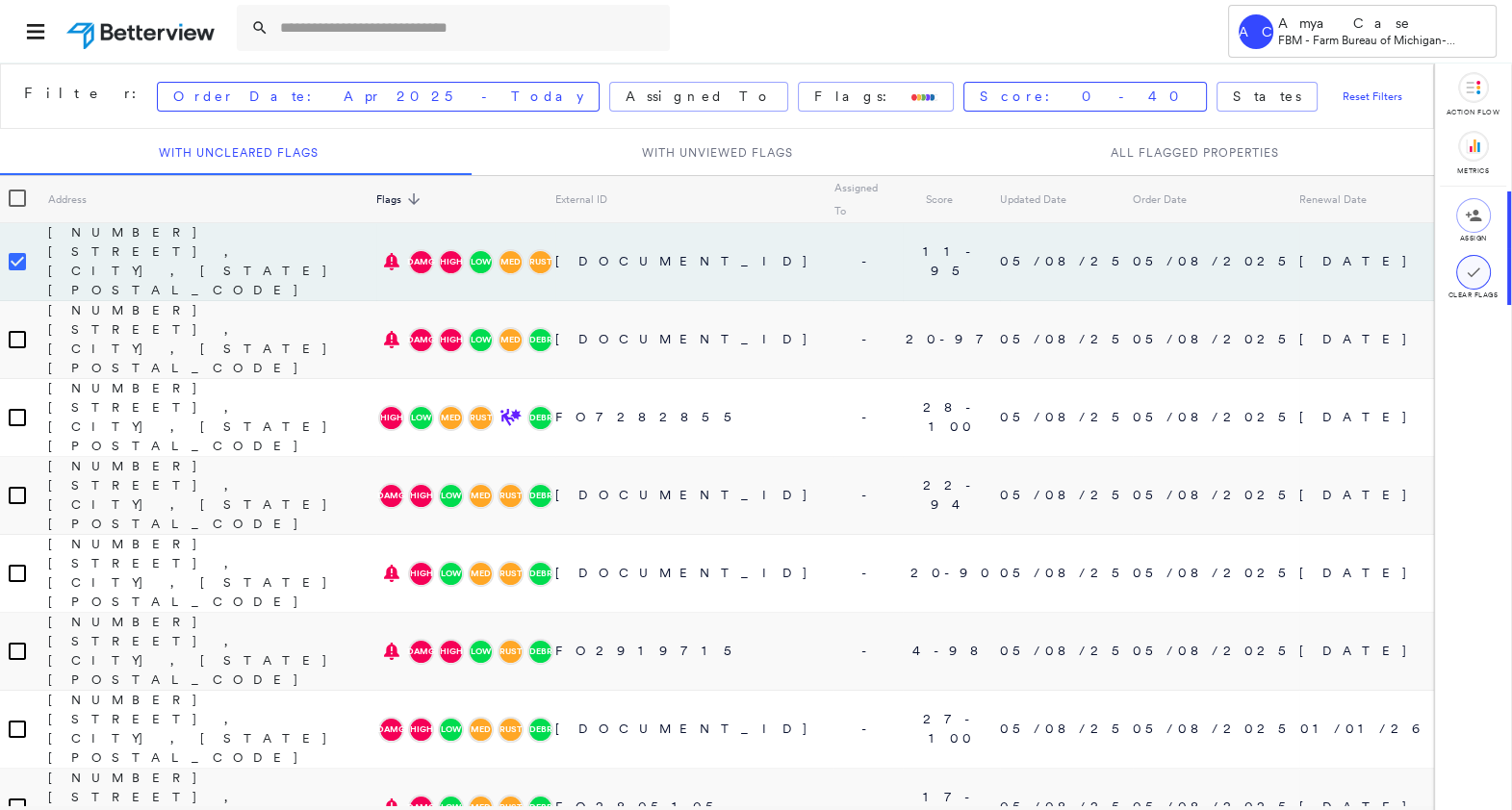 click 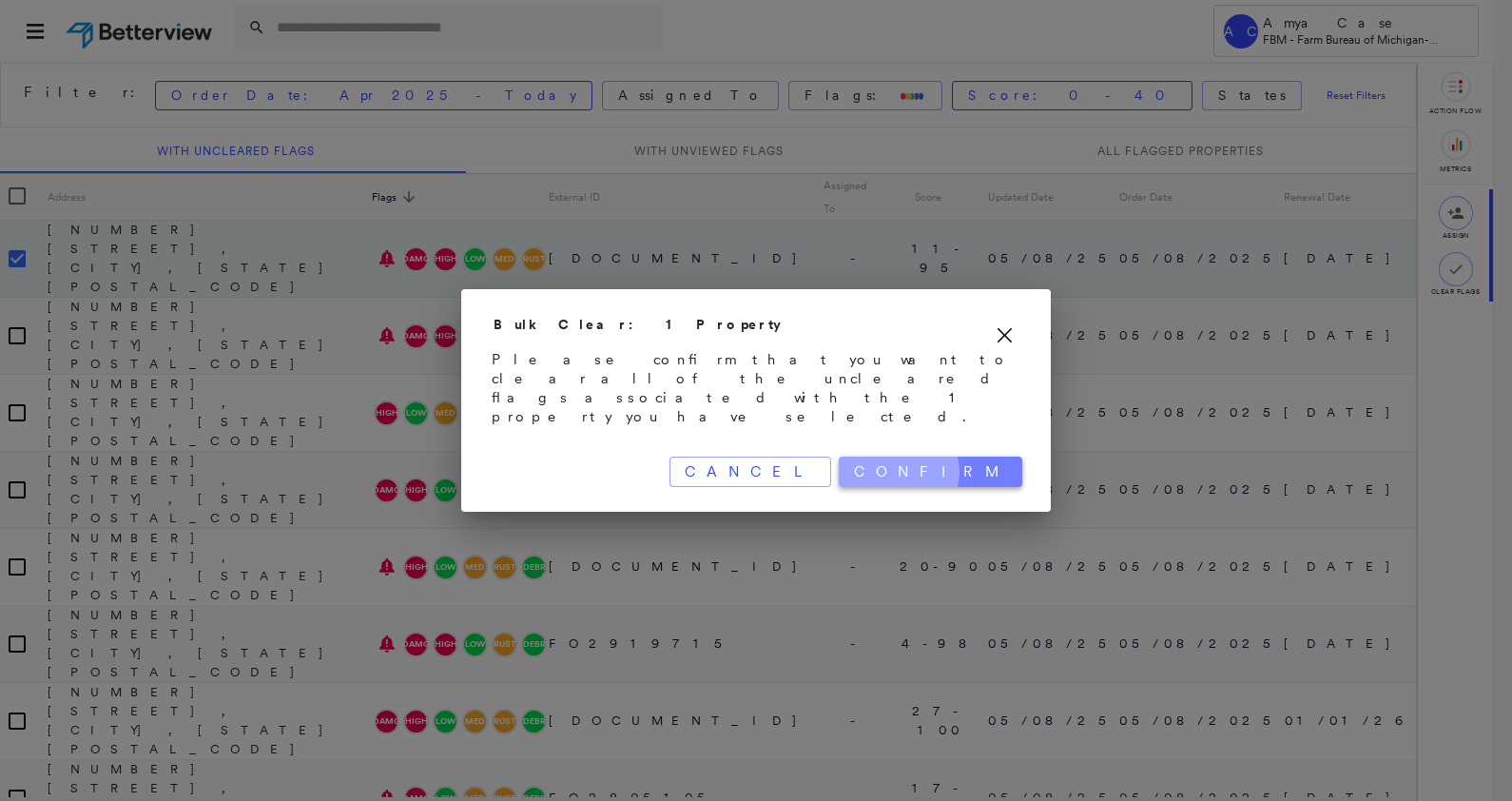click on "Confirm" at bounding box center [930, 472] 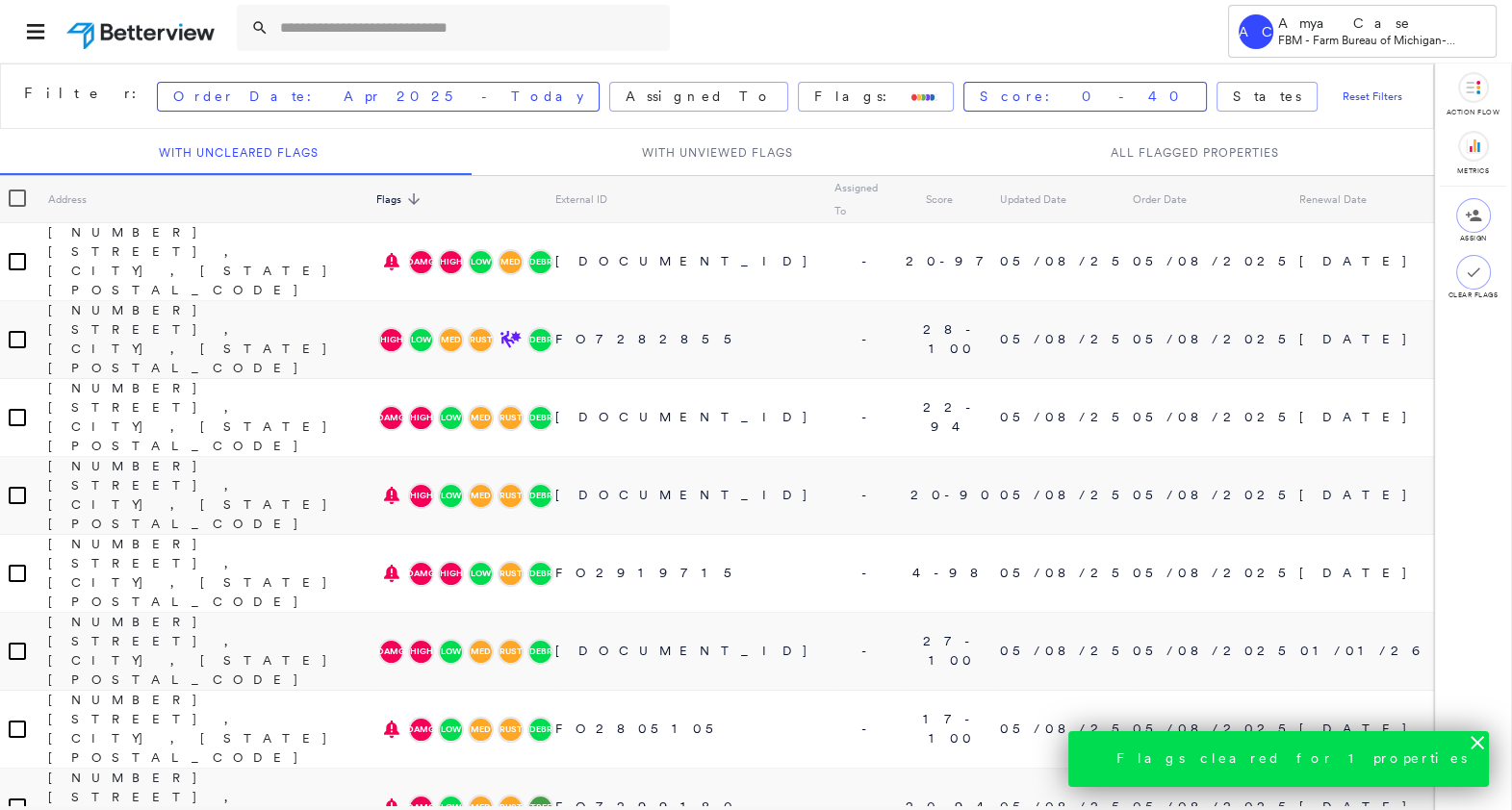 click on "Order Date: Apr 2025 - Today Assigned To Flags: Score: 0 - 40 States Reset Filters" at bounding box center (801, 96) 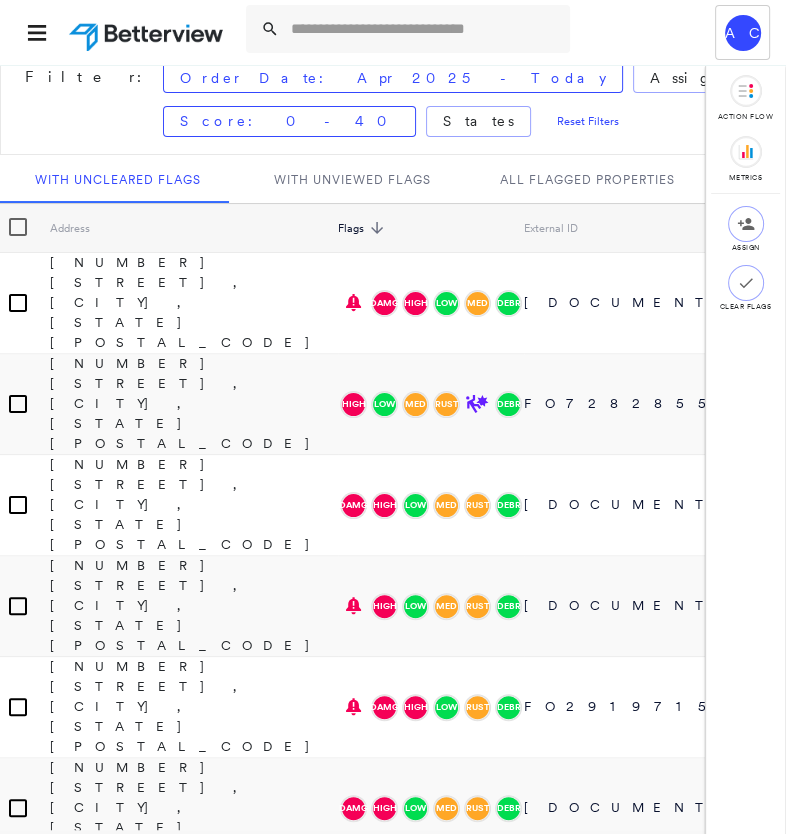 scroll, scrollTop: 0, scrollLeft: 0, axis: both 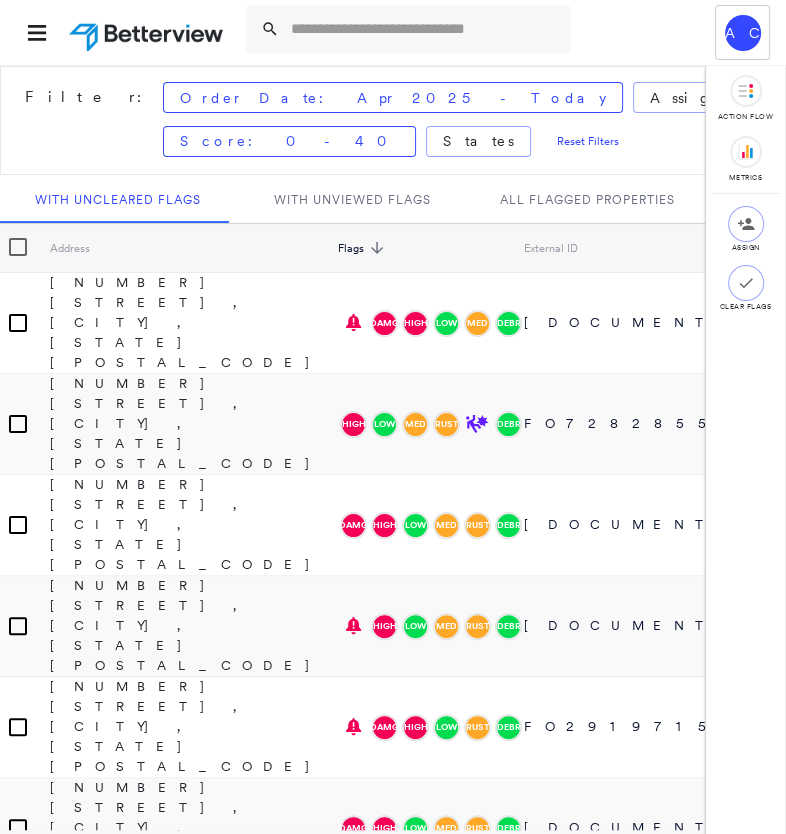 click on "AC Amya Case FBM - Farm Bureau of Michigan  -   Country Estate" at bounding box center [393, 32] 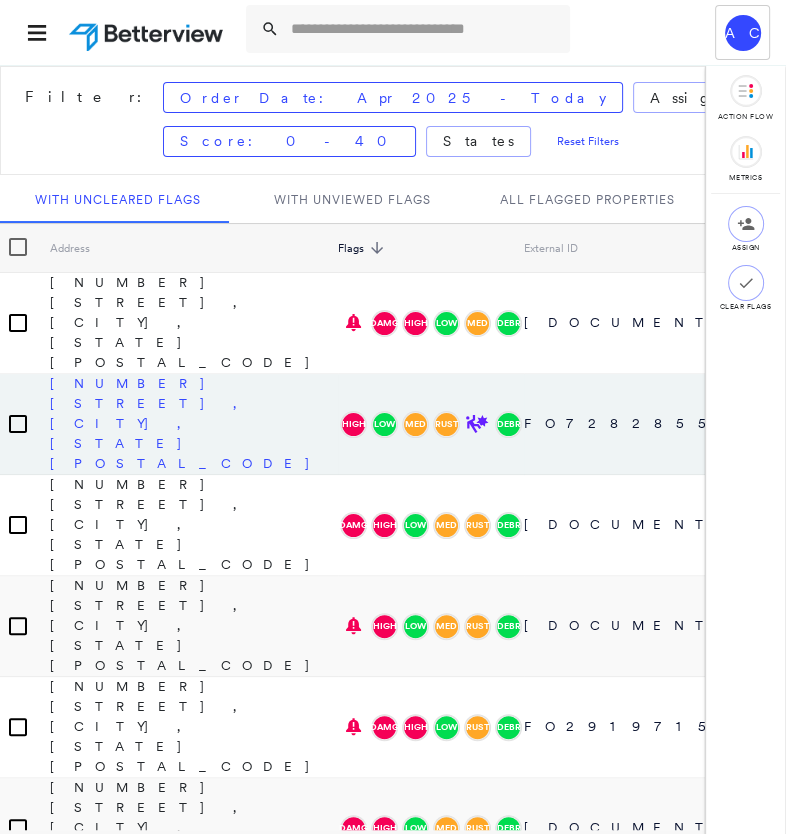 click on "[NUMBER] [STREET], [CITY], [STATE] [ZIP]" at bounding box center (194, 423) 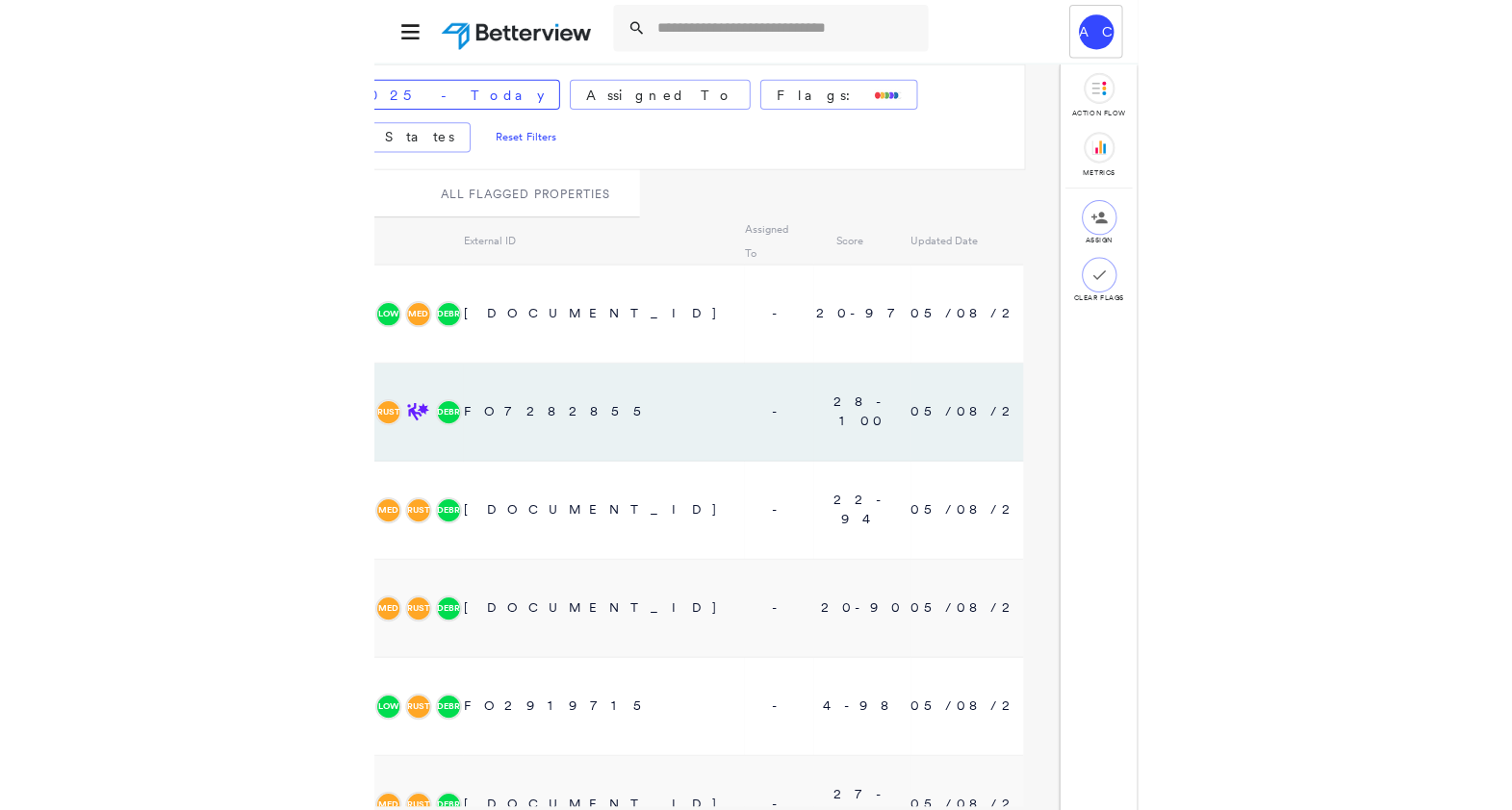 scroll, scrollTop: 0, scrollLeft: 0, axis: both 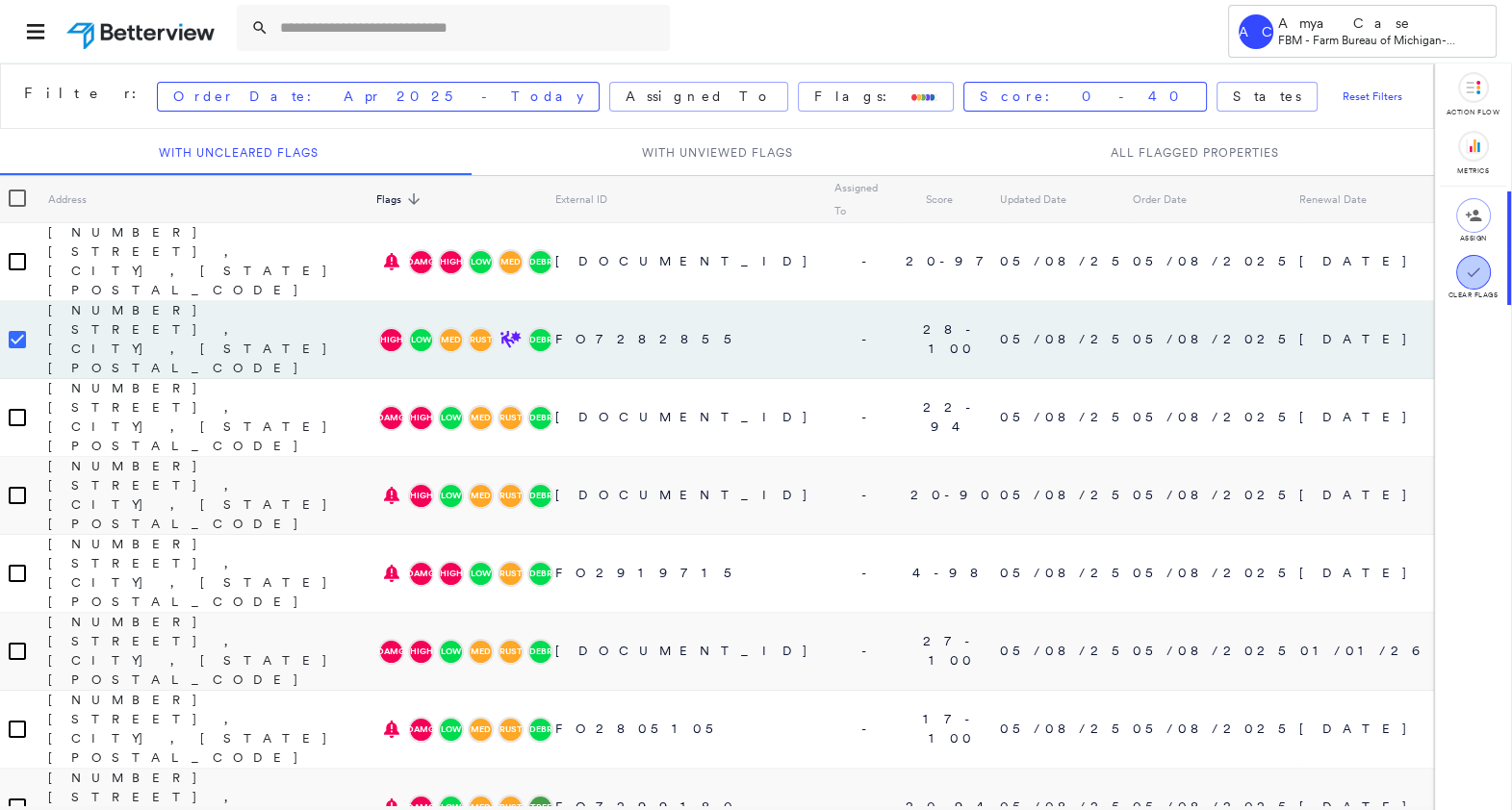 click 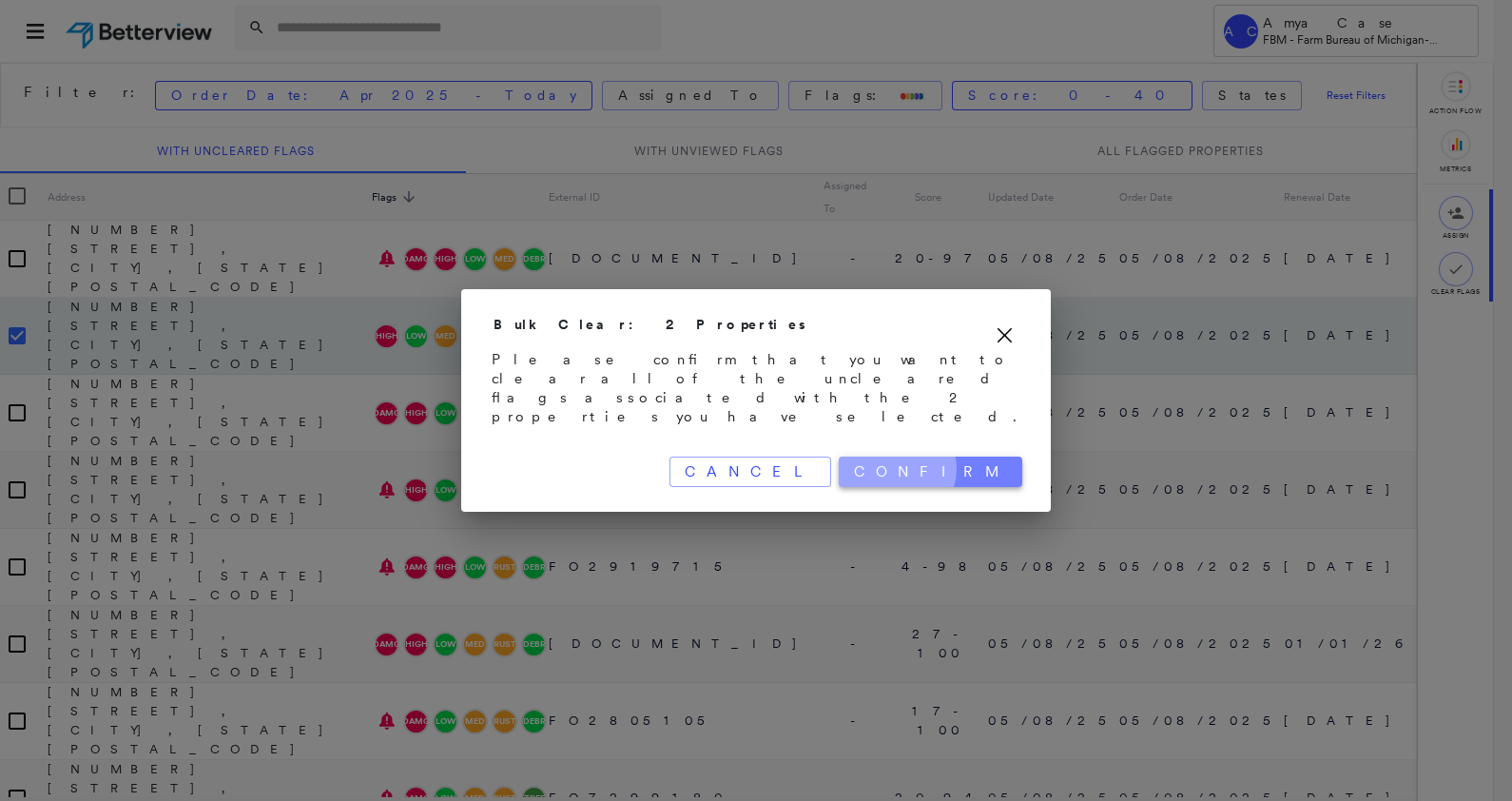 click on "Confirm" at bounding box center (930, 472) 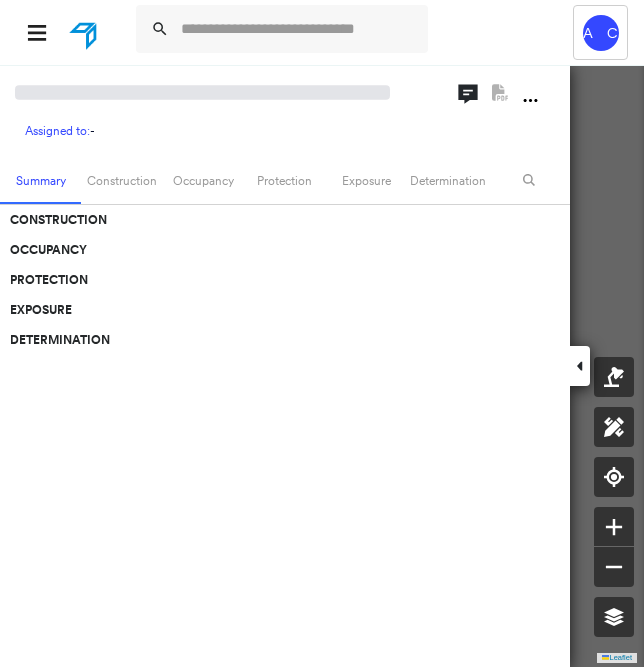 scroll, scrollTop: 0, scrollLeft: 0, axis: both 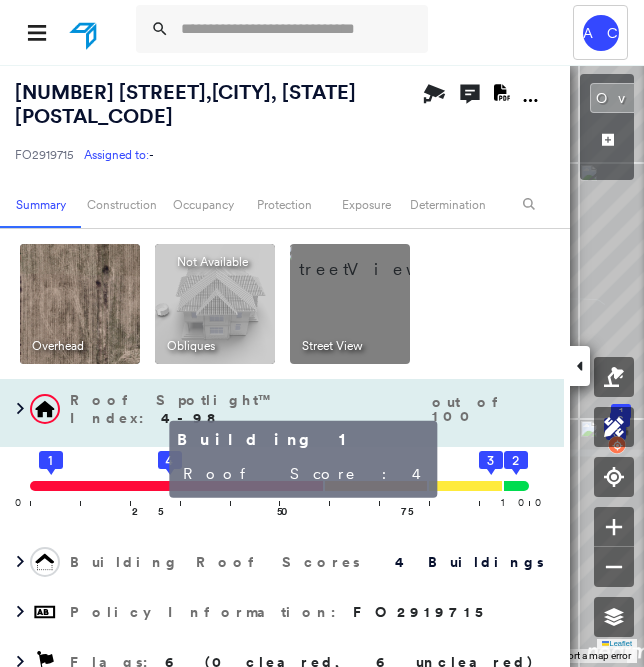 click 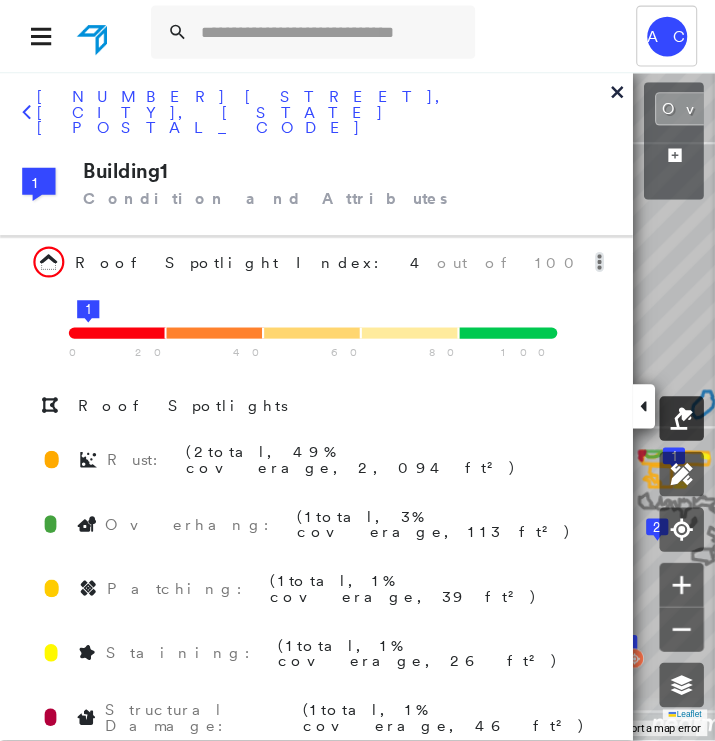 scroll, scrollTop: 38, scrollLeft: 0, axis: vertical 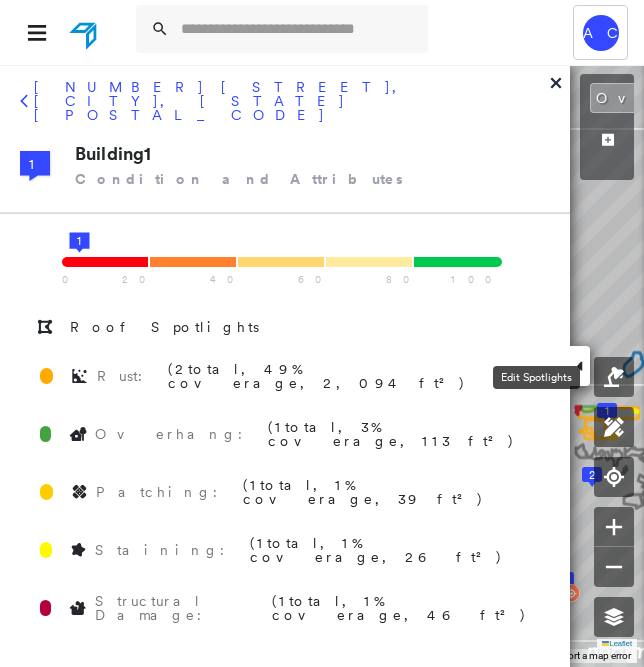 drag, startPoint x: 594, startPoint y: 375, endPoint x: 578, endPoint y: 372, distance: 16.27882 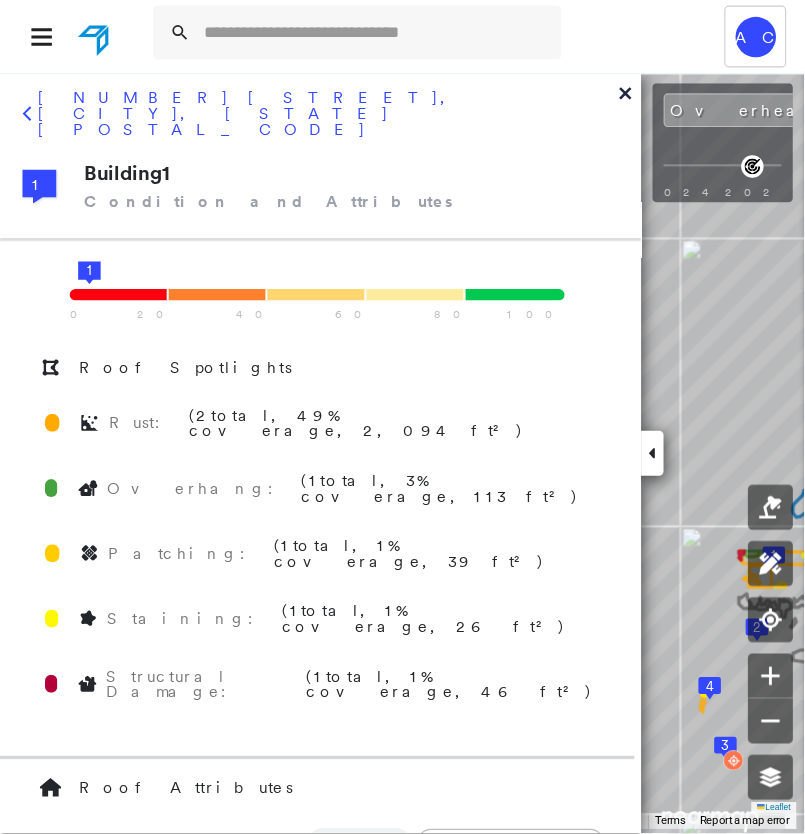 scroll, scrollTop: 38, scrollLeft: 0, axis: vertical 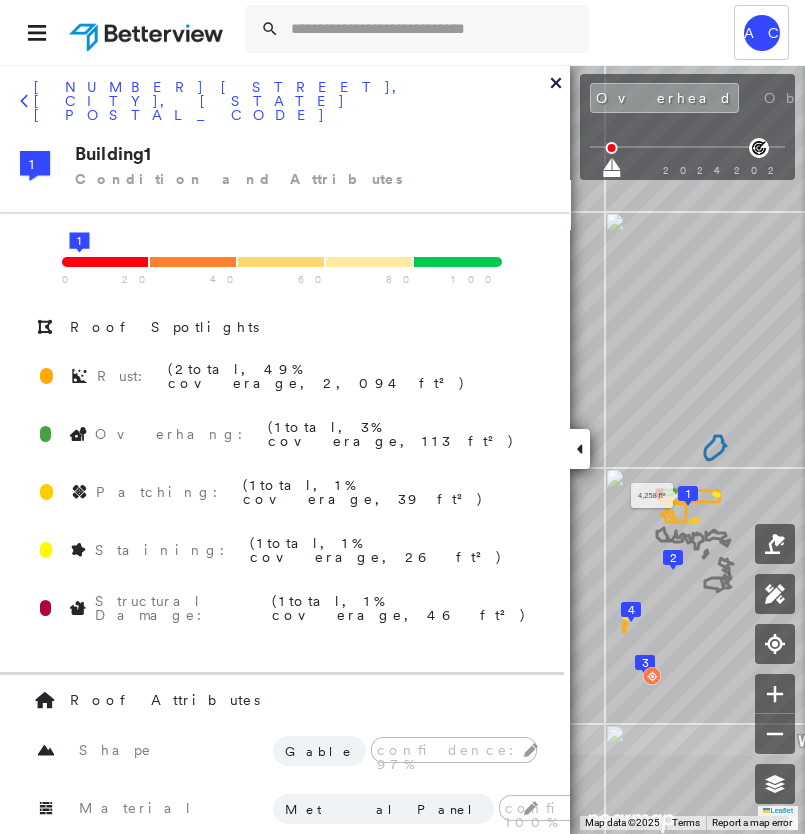 click on "1" at bounding box center [688, 494] 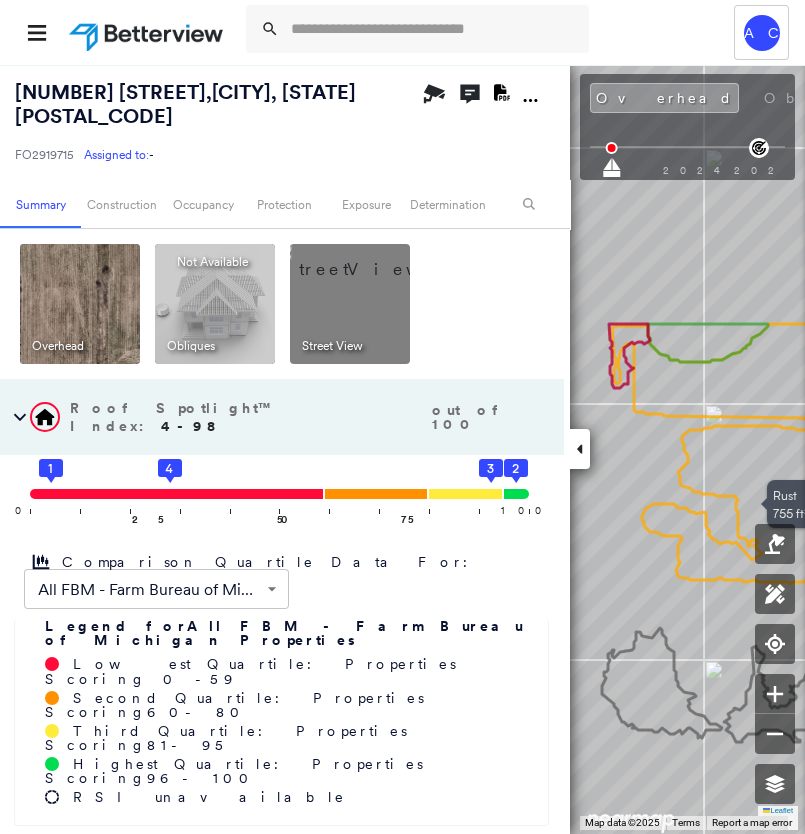 drag, startPoint x: 695, startPoint y: 475, endPoint x: 778, endPoint y: 458, distance: 84.723076 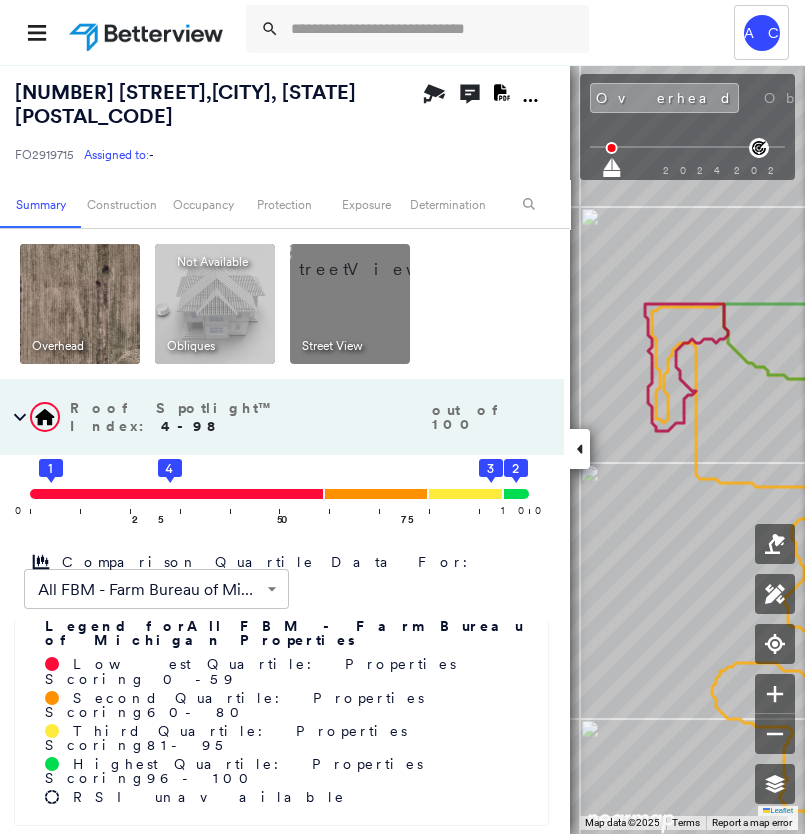 drag, startPoint x: 697, startPoint y: 383, endPoint x: 790, endPoint y: 410, distance: 96.84007 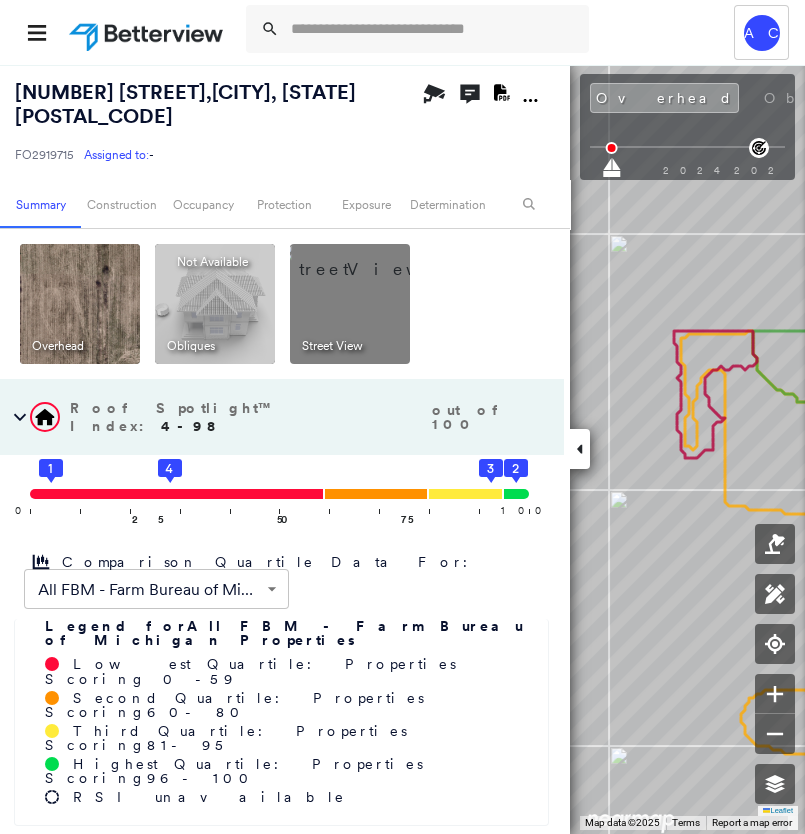 drag, startPoint x: 736, startPoint y: 387, endPoint x: 765, endPoint y: 414, distance: 39.623226 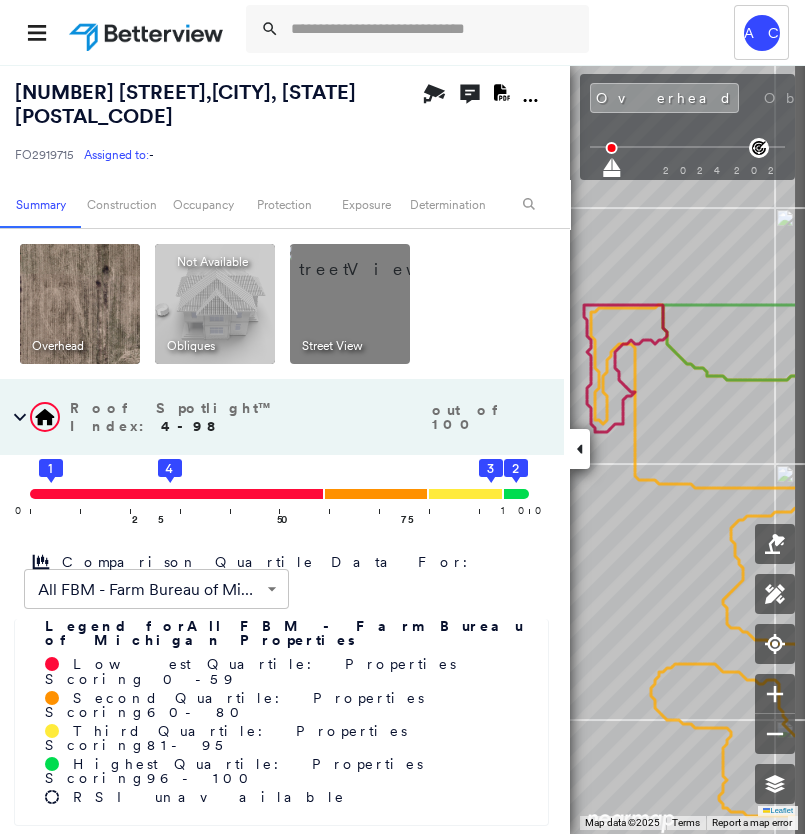 drag, startPoint x: 707, startPoint y: 397, endPoint x: 597, endPoint y: 365, distance: 114.56003 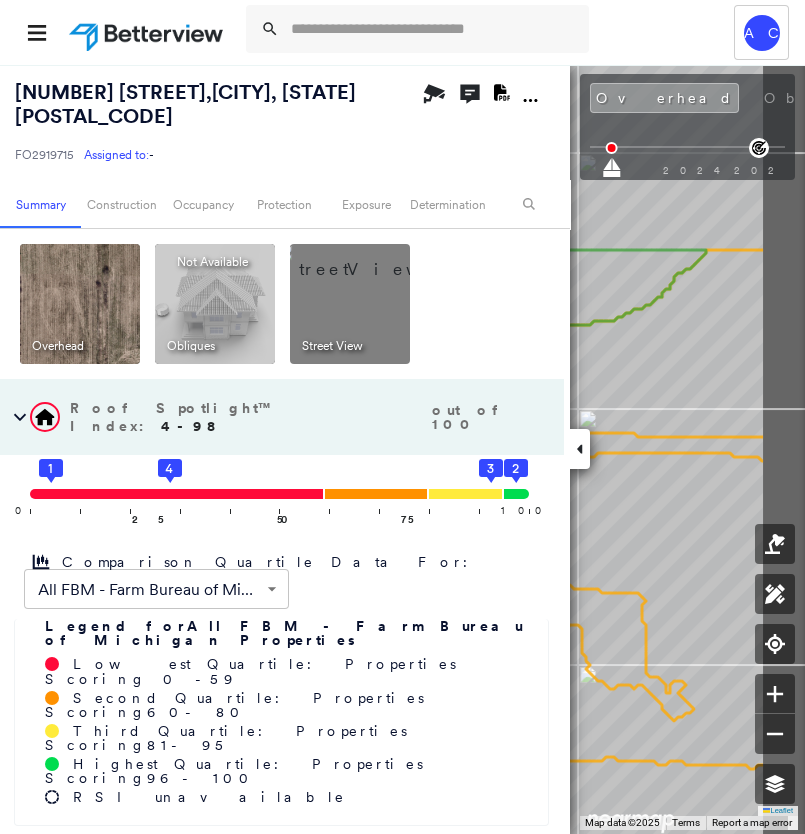drag, startPoint x: 727, startPoint y: 400, endPoint x: 633, endPoint y: 367, distance: 99.62429 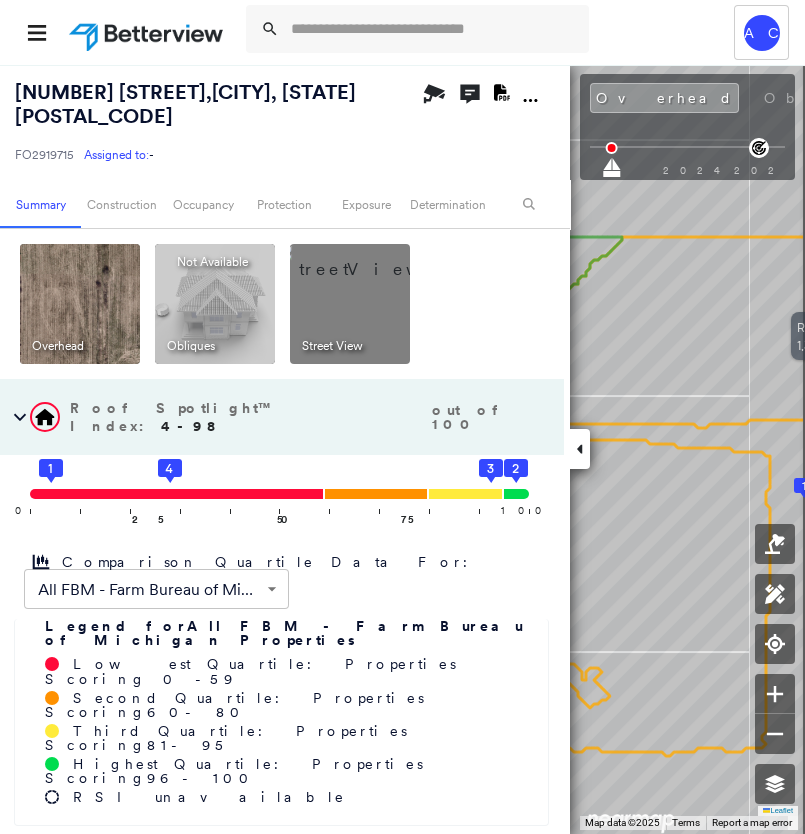 drag, startPoint x: 722, startPoint y: 381, endPoint x: 652, endPoint y: 361, distance: 72.8011 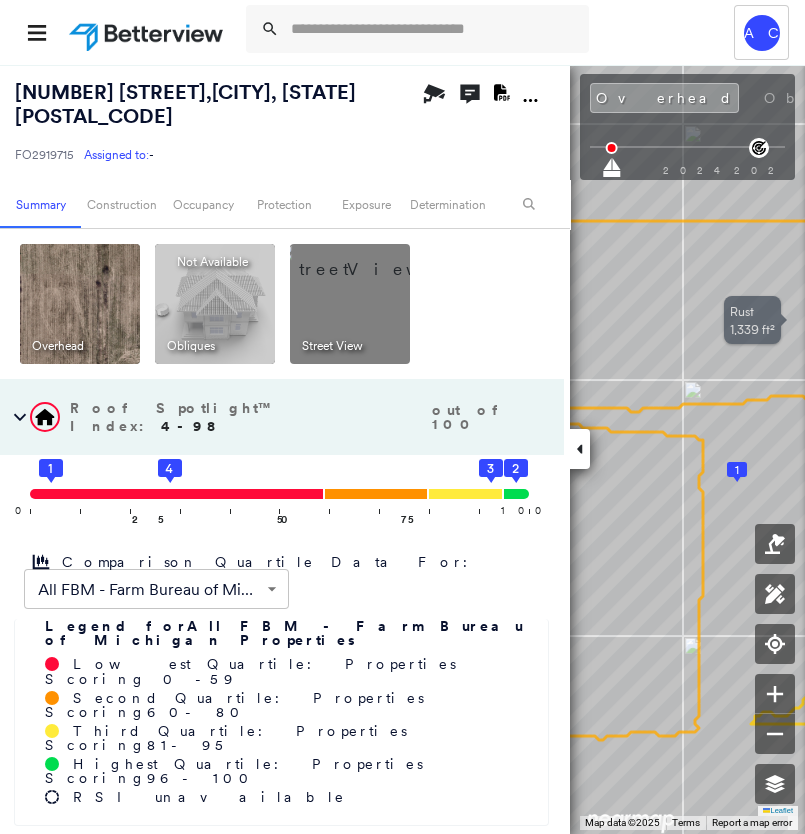 drag, startPoint x: 685, startPoint y: 361, endPoint x: 643, endPoint y: 352, distance: 42.953465 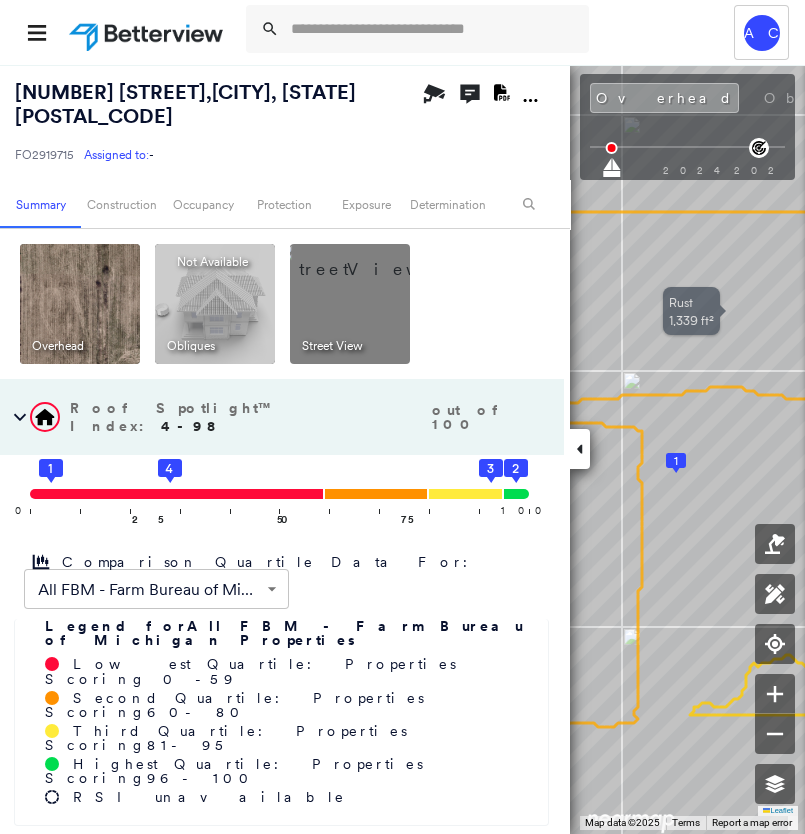 drag, startPoint x: 727, startPoint y: 374, endPoint x: 633, endPoint y: 356, distance: 95.707886 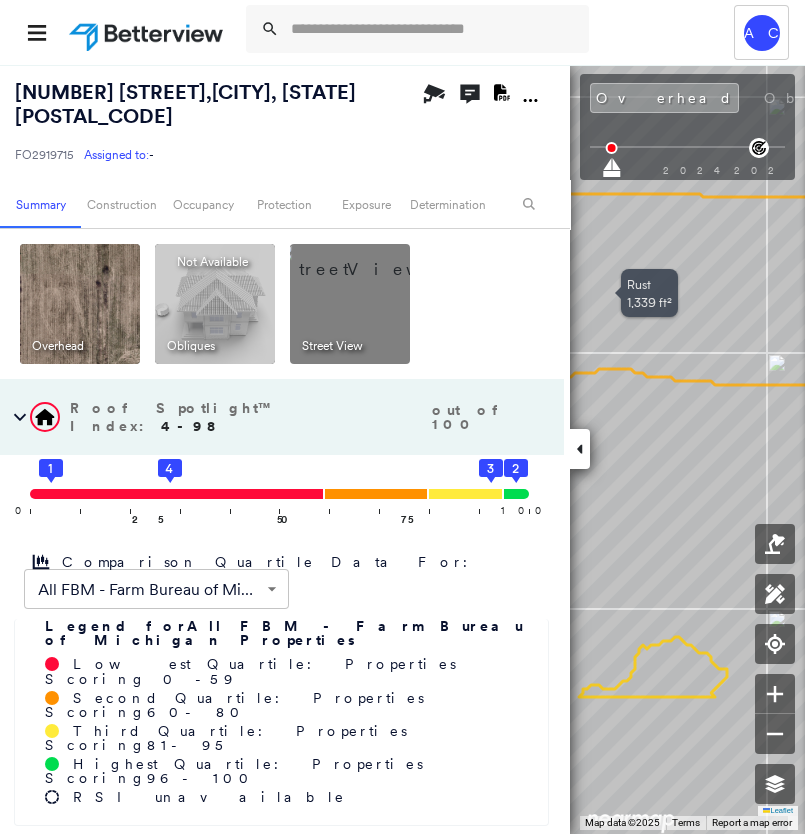 drag, startPoint x: 715, startPoint y: 382, endPoint x: 690, endPoint y: 375, distance: 25.96151 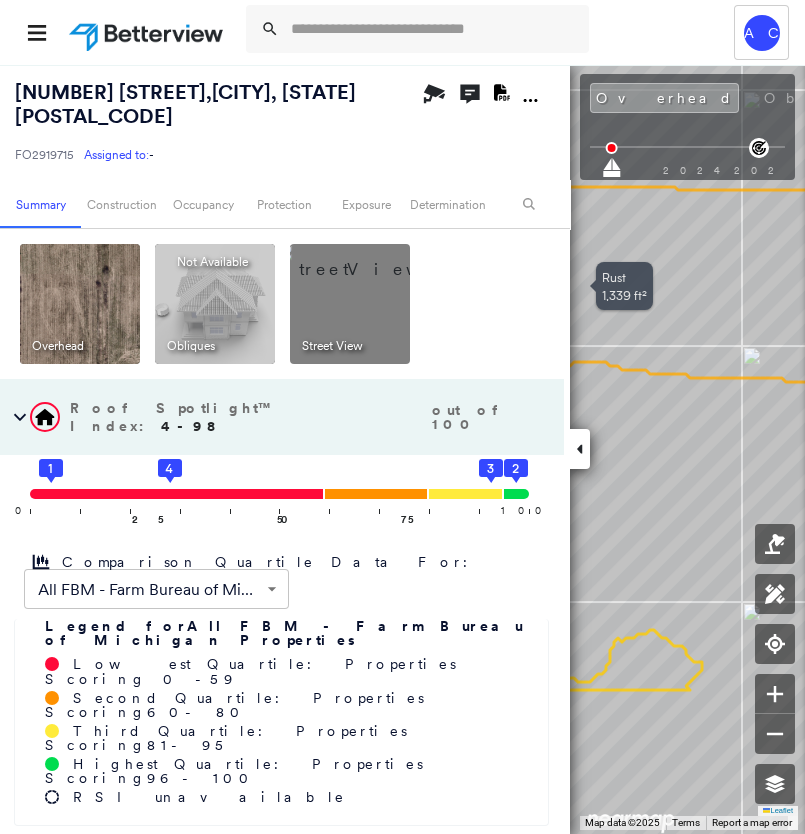 drag, startPoint x: 730, startPoint y: 376, endPoint x: 690, endPoint y: 369, distance: 40.60788 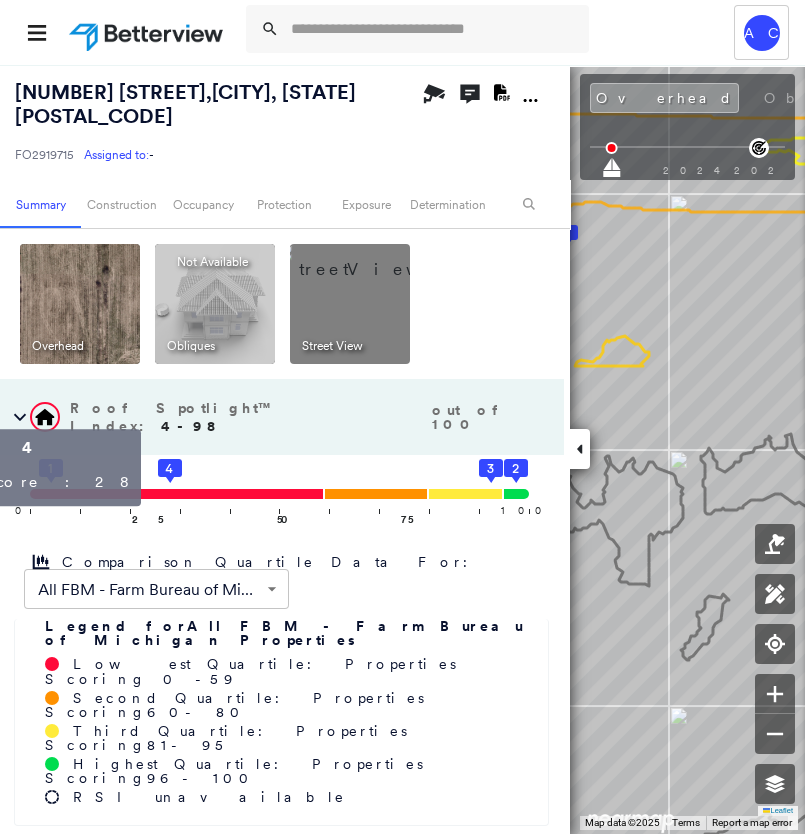 click 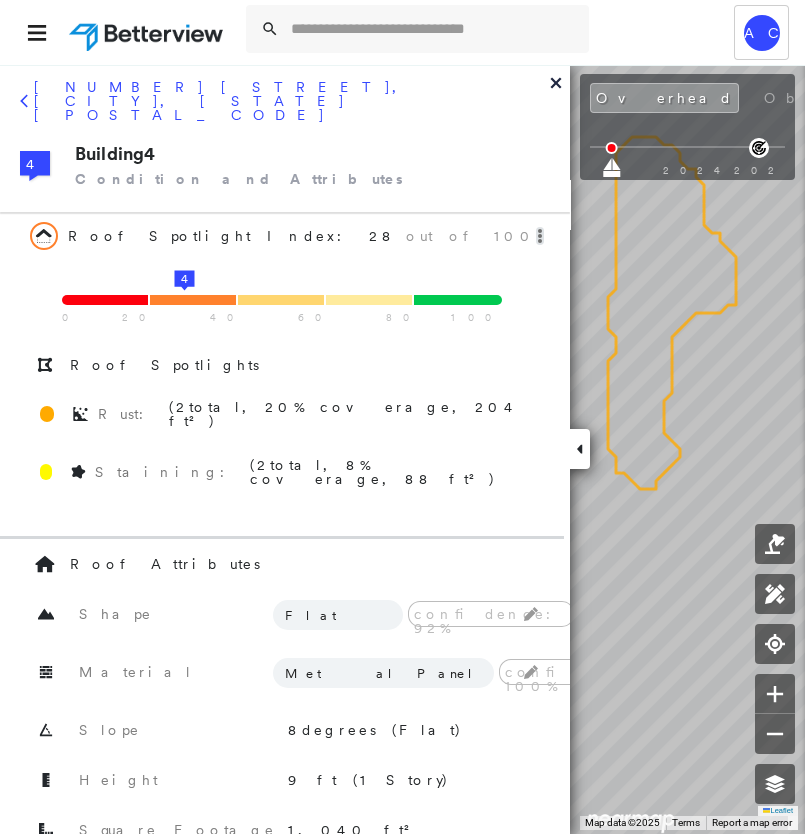 click on "Tower AC Amya Case FBM - Farm Bureau of Michigan  -   Country Estate 3814 LAWRENCE HWY ,  CHARLOTTE, MI 48813 FO2919715 Assigned to:  - Assigned to:  - FO2919715 Assigned to:  - Open Comments Download PDF Report Summary Construction Occupancy Protection Exposure Determination Overhead Obliques Not Available ; Street View Roof Spotlight™ Index :  4-98 out of 100 0 100 25 1 50 4 75 2 3 Building Roof Scores 4 Buildings Policy Information :  FO2919715 Flags :  6 (0 cleared, 6 uncleared) Construction Roof Spotlights :  Structural Damage, Patching, Rust, Staining, Overhang and 1 more Property Features :  Yard Debris, Disintegrated Pavement Roof Size & Shape :  4 buildings  Occupancy Place Detail Protection Exposure FEMA Risk Index Additional Perils Determination Flags :  6 (0 cleared, 6 uncleared) Uncleared Flags (6) Cleared Flags  (0) RUST Rust Flagged 05/08/25 Clear Low Low Priority Flagged 05/08/25 Clear DEBR Yard Debris Flagged 05/08/25 Clear High High Priority Flagged 05/08/25 Clear Critical Priority Clear 4" at bounding box center (402, 417) 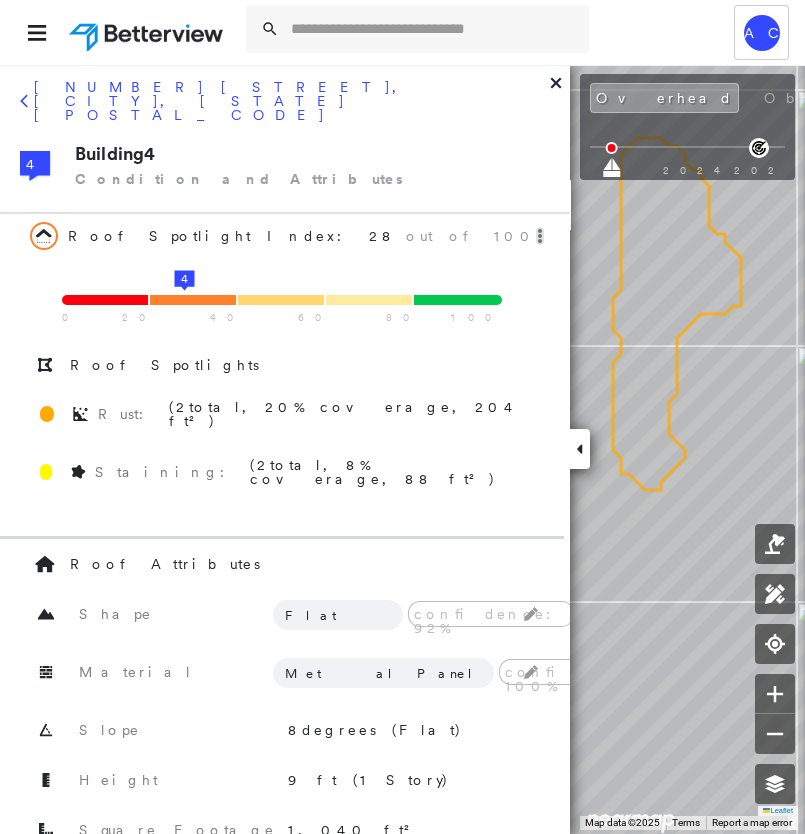 click at bounding box center [580, 449] 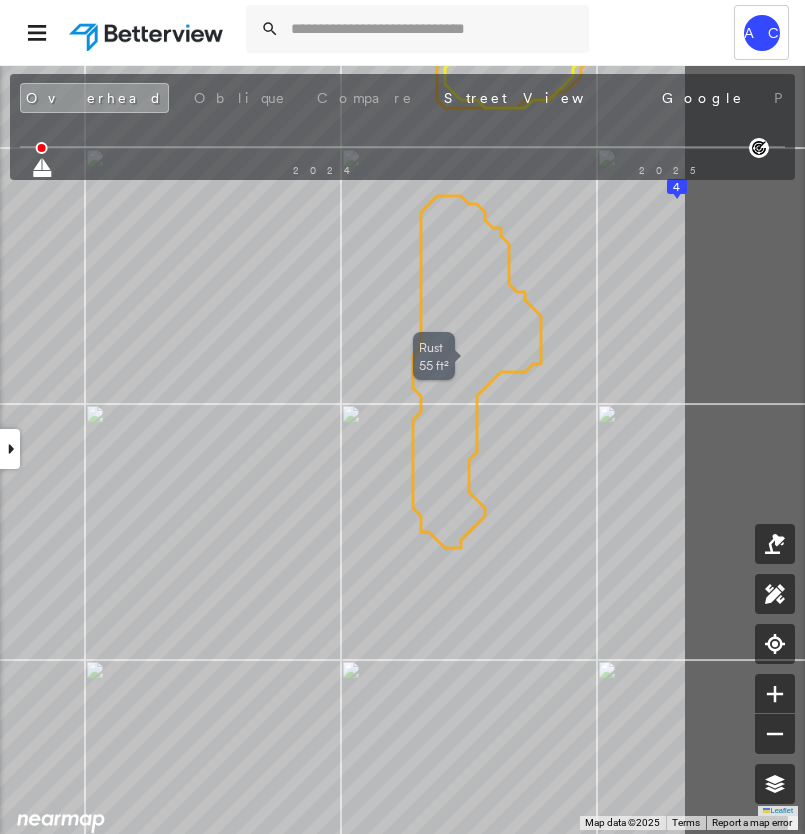 drag, startPoint x: 665, startPoint y: 454, endPoint x: 465, endPoint y: 512, distance: 208.24025 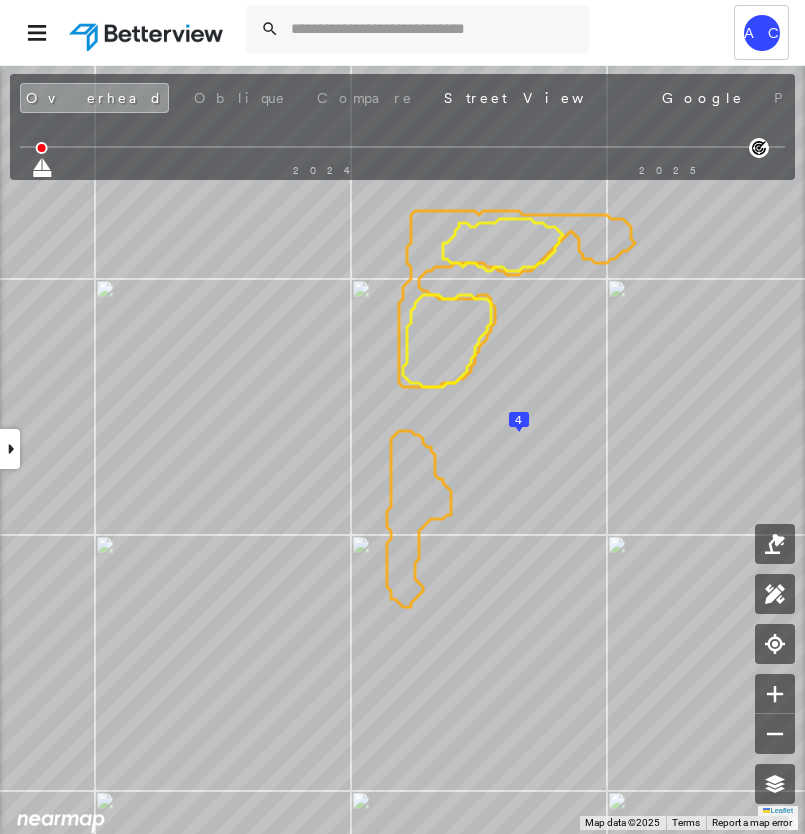 click at bounding box center [10, 449] 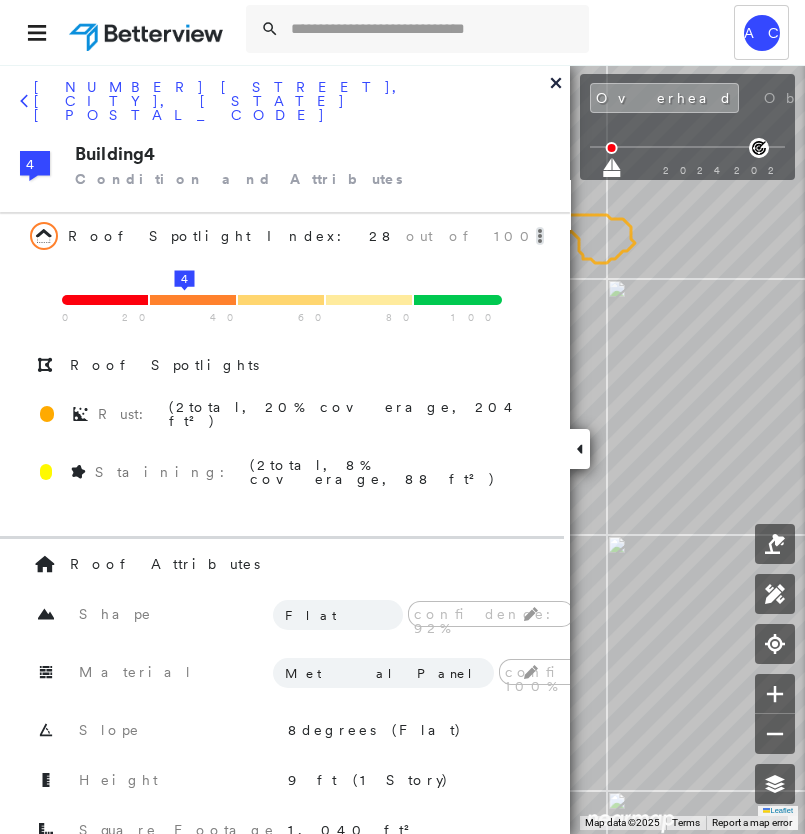 click 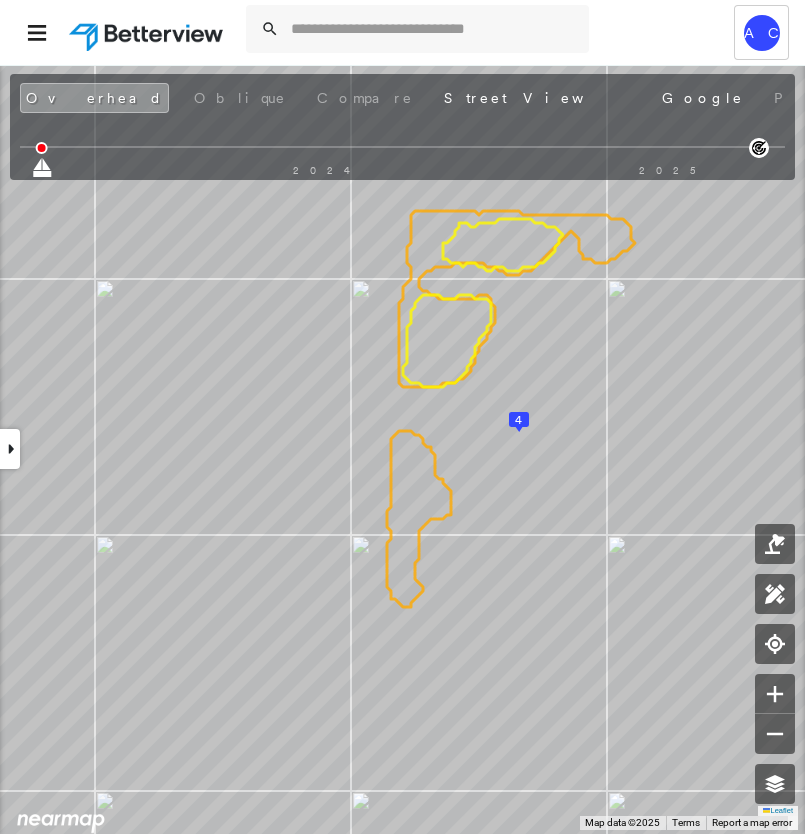 click 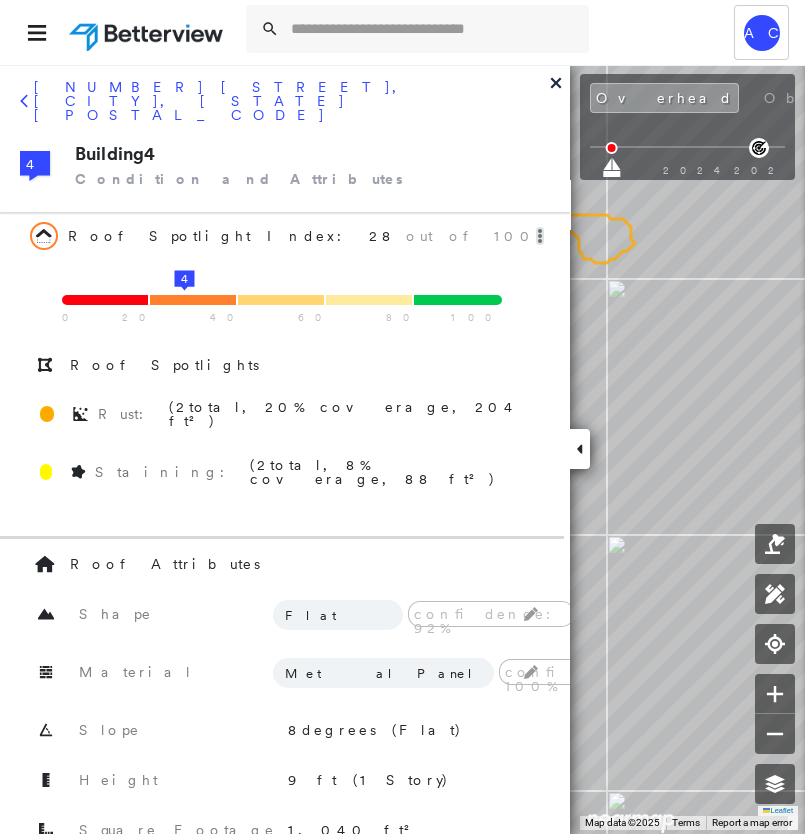 click 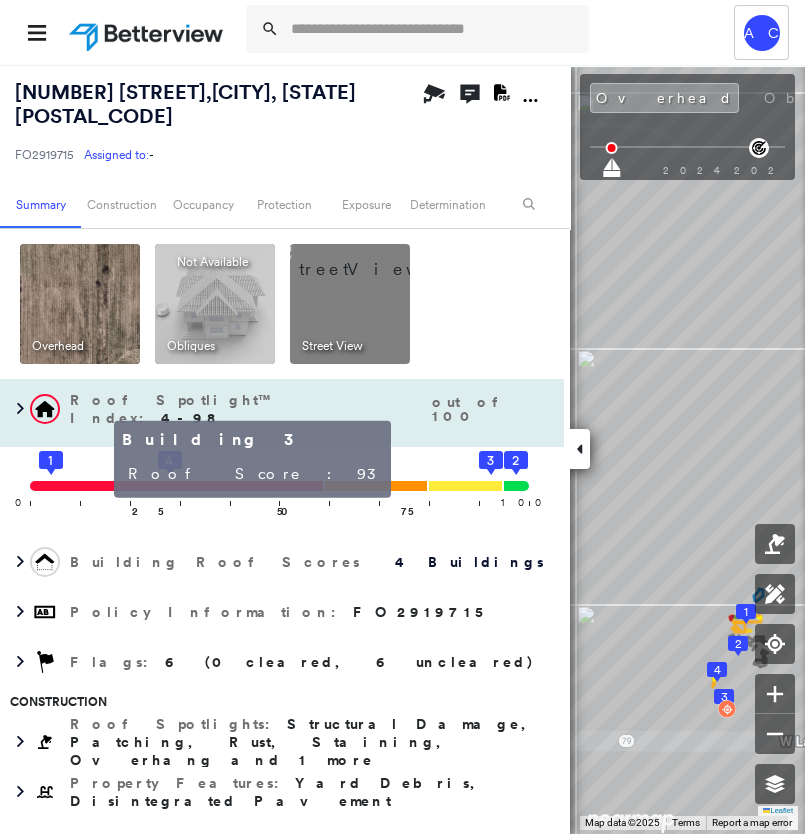 click on "3" 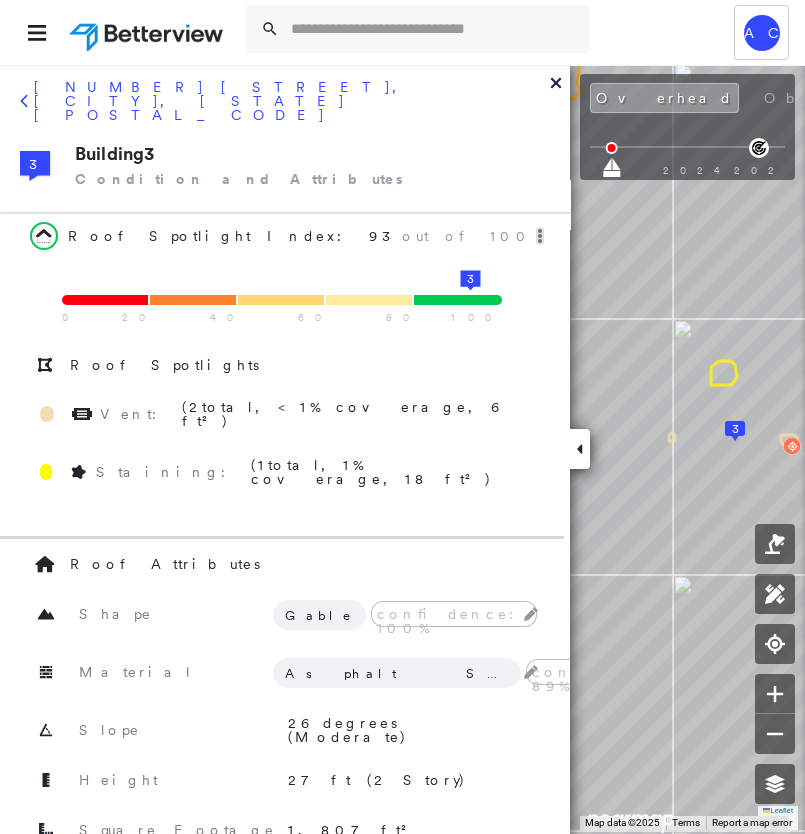 click on "3814 LAWRENCE HWY, CHARLOTTE, MI 48813" at bounding box center [285, 108] 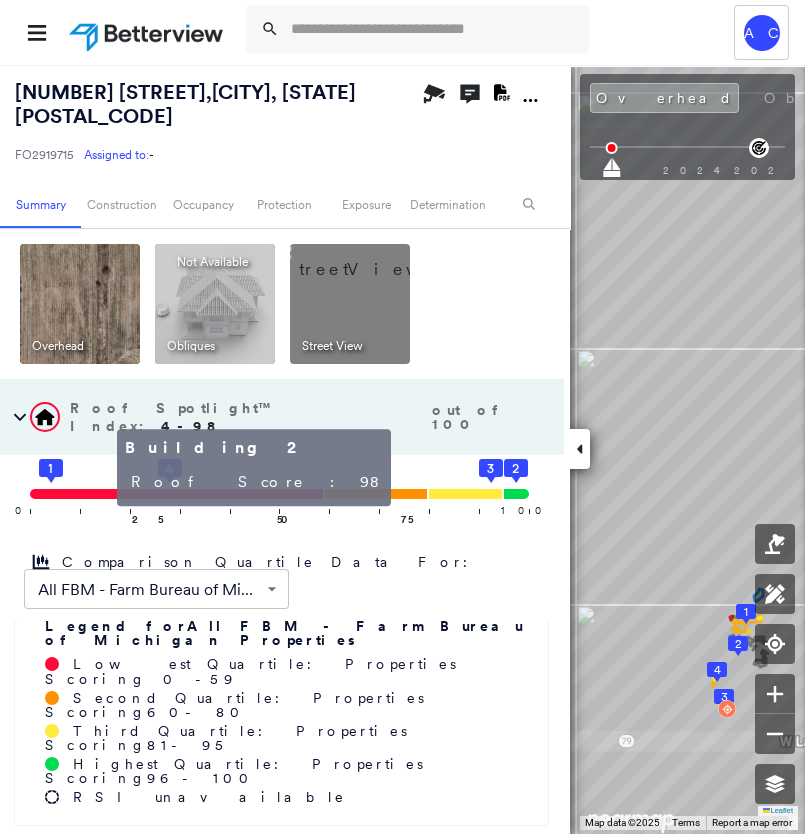 click 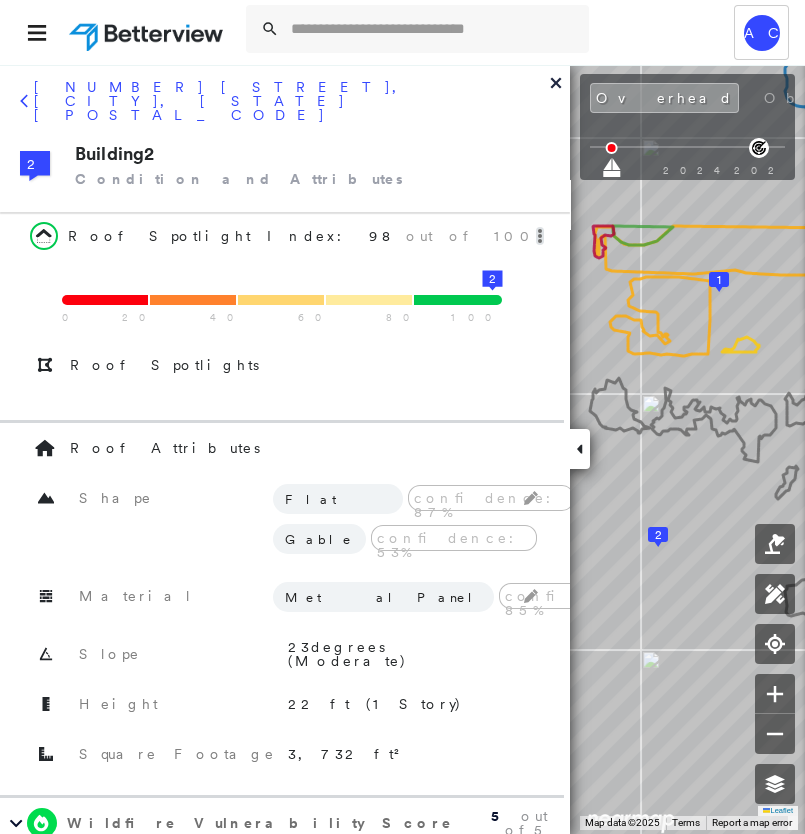 click 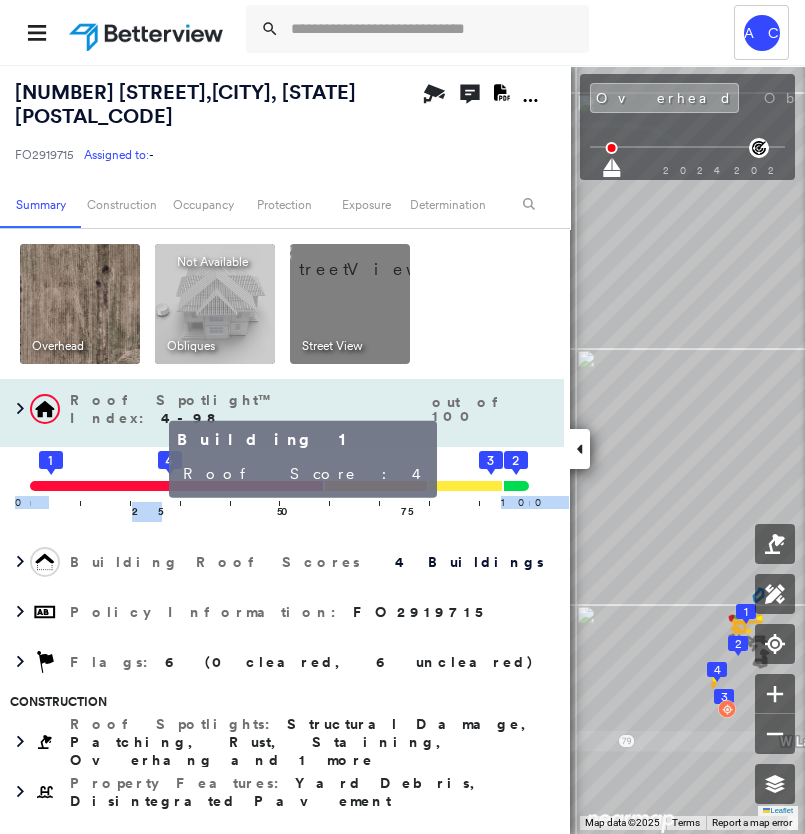 click on "0 100 25 1 50 4 75 2 3" at bounding box center (282, 492) 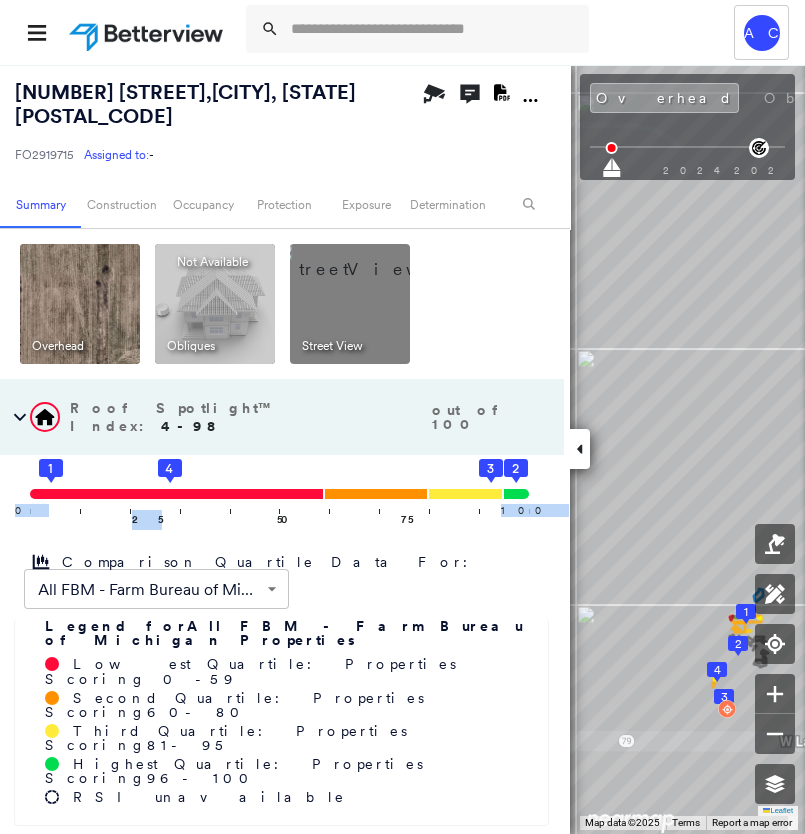 drag, startPoint x: 38, startPoint y: 462, endPoint x: 63, endPoint y: 459, distance: 25.179358 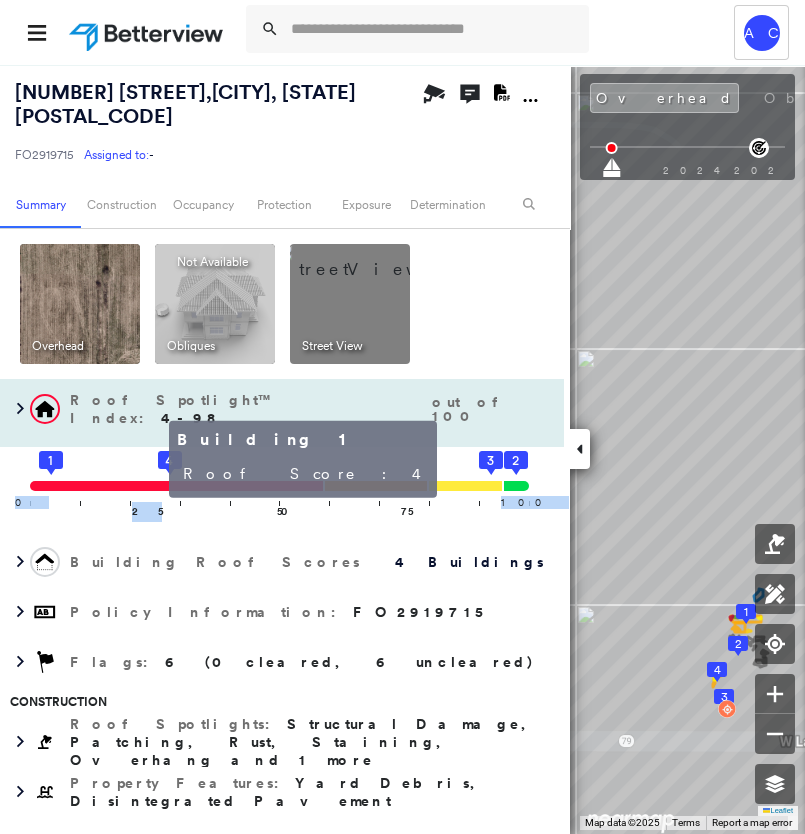 click 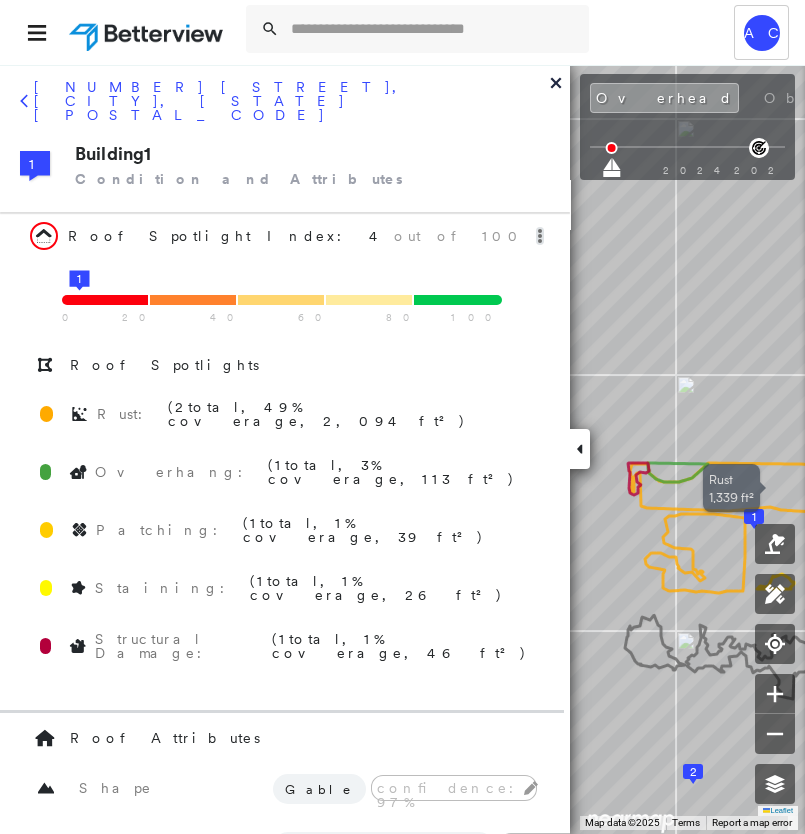drag, startPoint x: 722, startPoint y: 510, endPoint x: 775, endPoint y: 504, distance: 53.338543 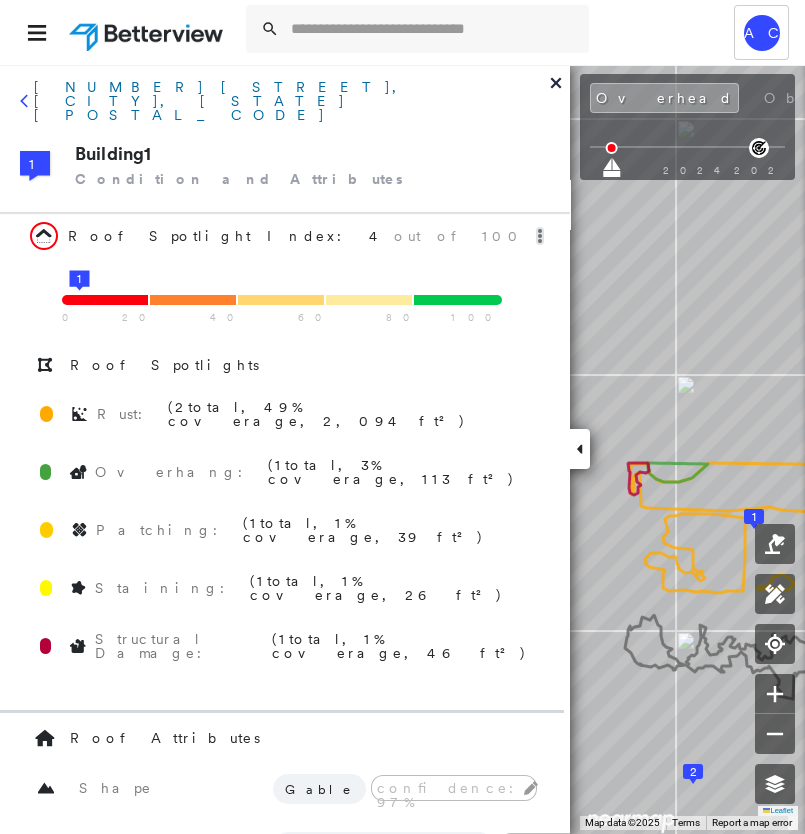 click on "3814 LAWRENCE HWY, CHARLOTTE, MI 48813" at bounding box center [292, 101] 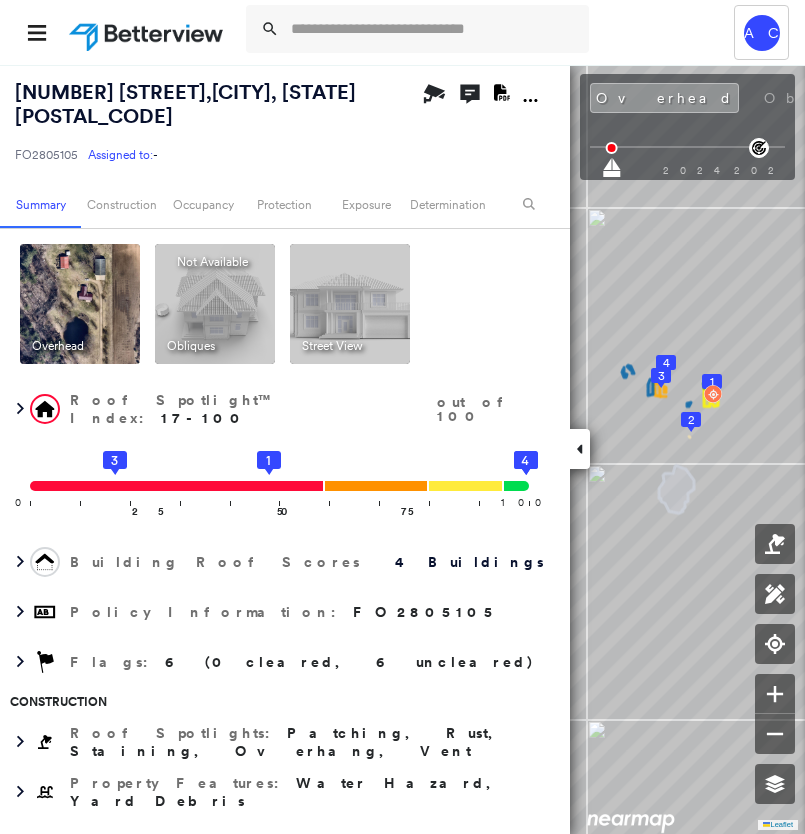 scroll, scrollTop: 0, scrollLeft: 0, axis: both 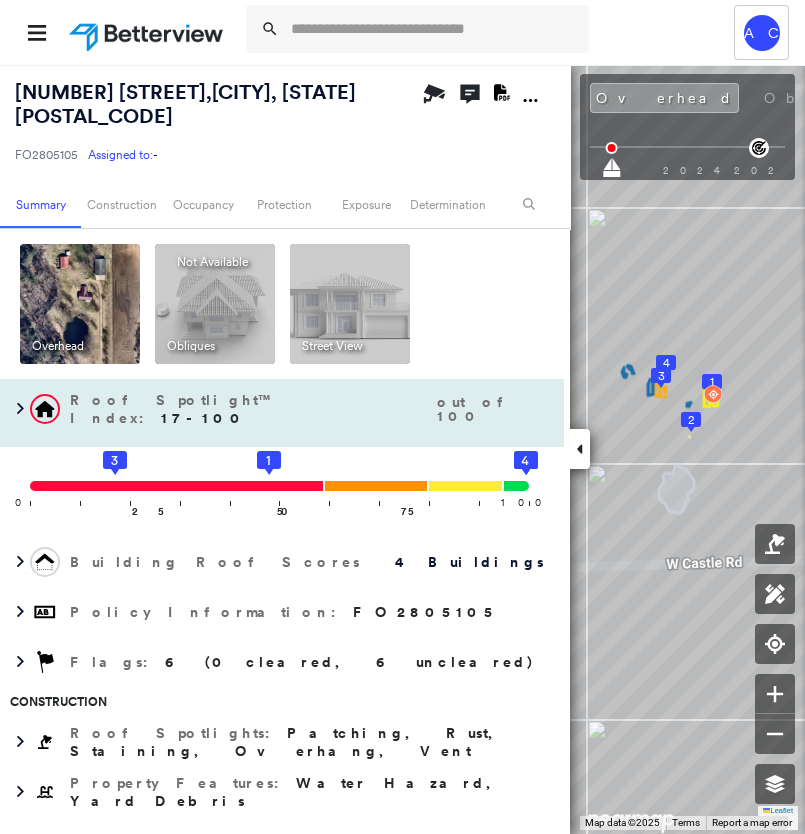 drag, startPoint x: 94, startPoint y: 432, endPoint x: 105, endPoint y: 432, distance: 11 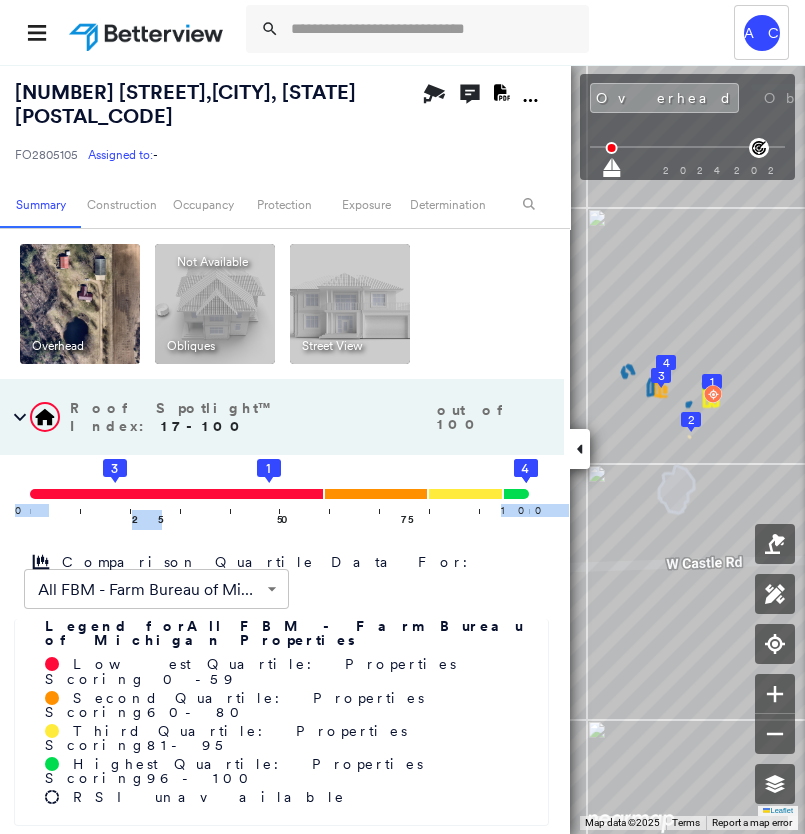 click 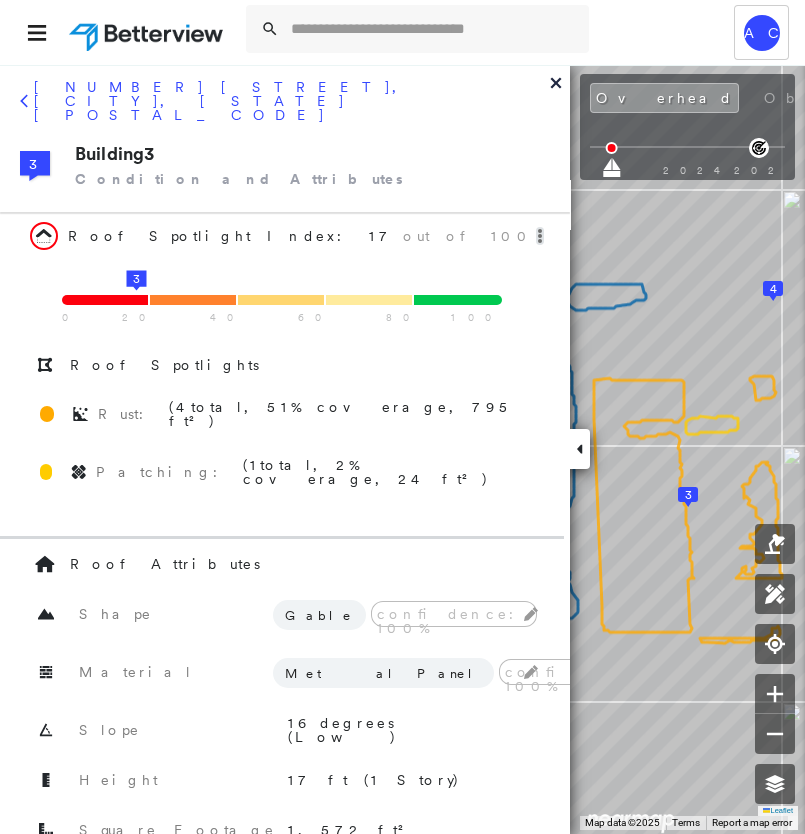 click 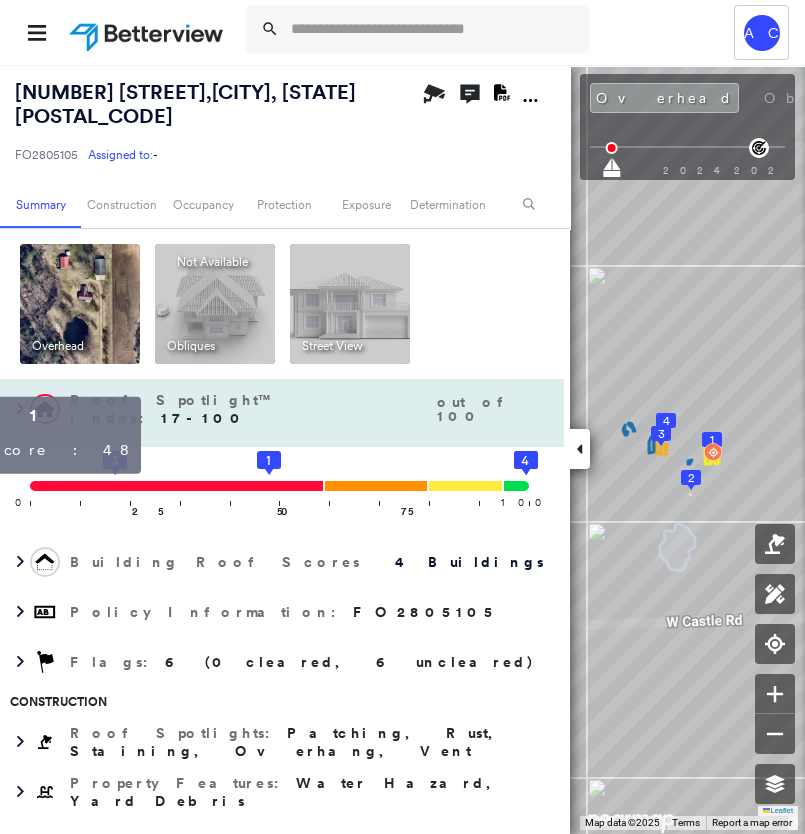 click 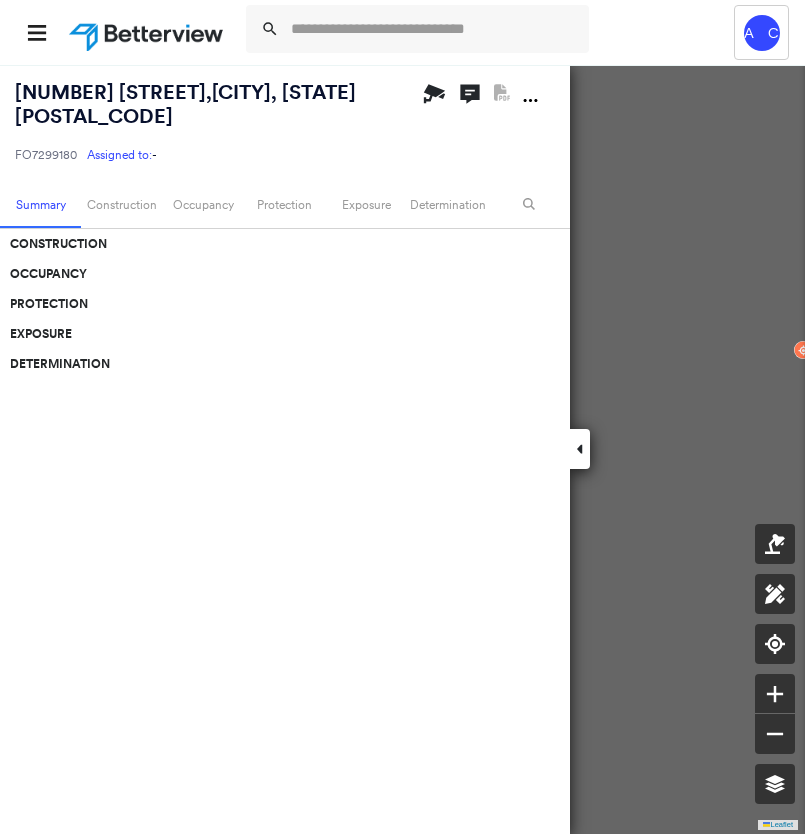scroll, scrollTop: 0, scrollLeft: 0, axis: both 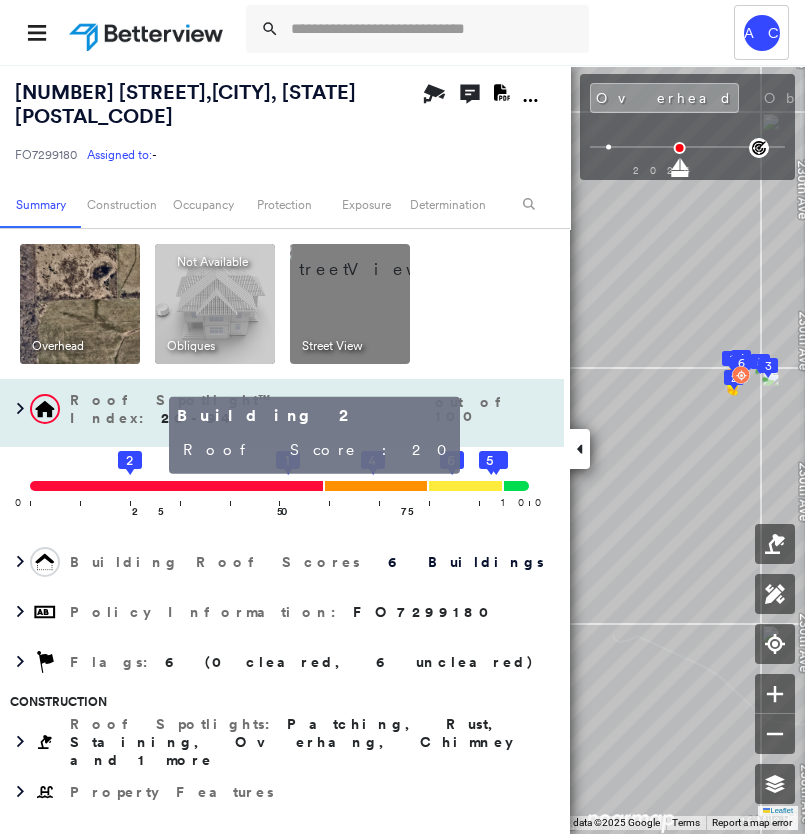 click on "2" 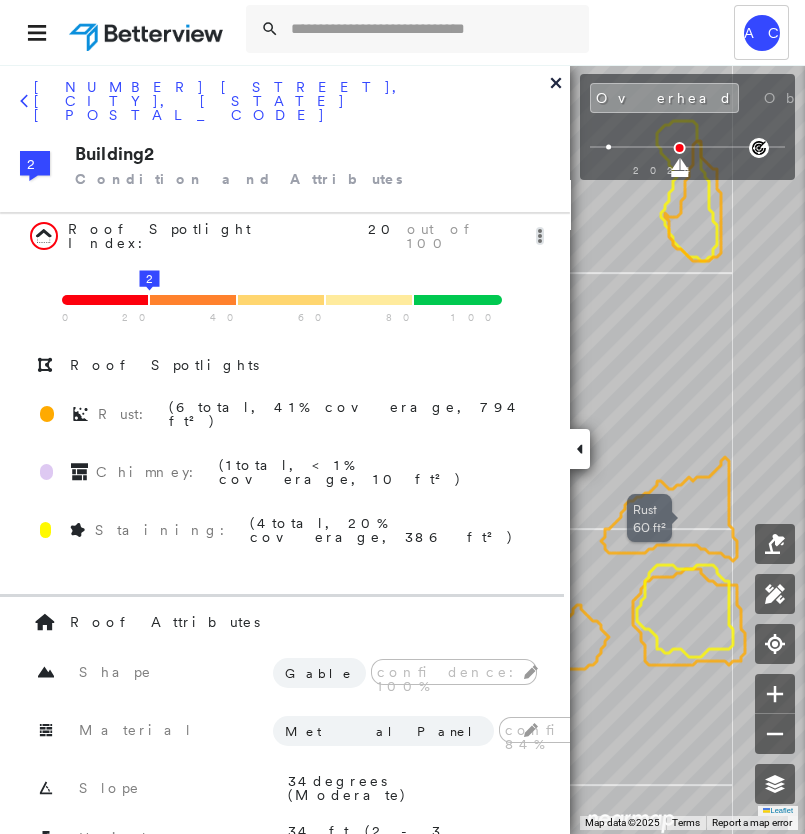 drag, startPoint x: 725, startPoint y: 534, endPoint x: 662, endPoint y: 522, distance: 64.132675 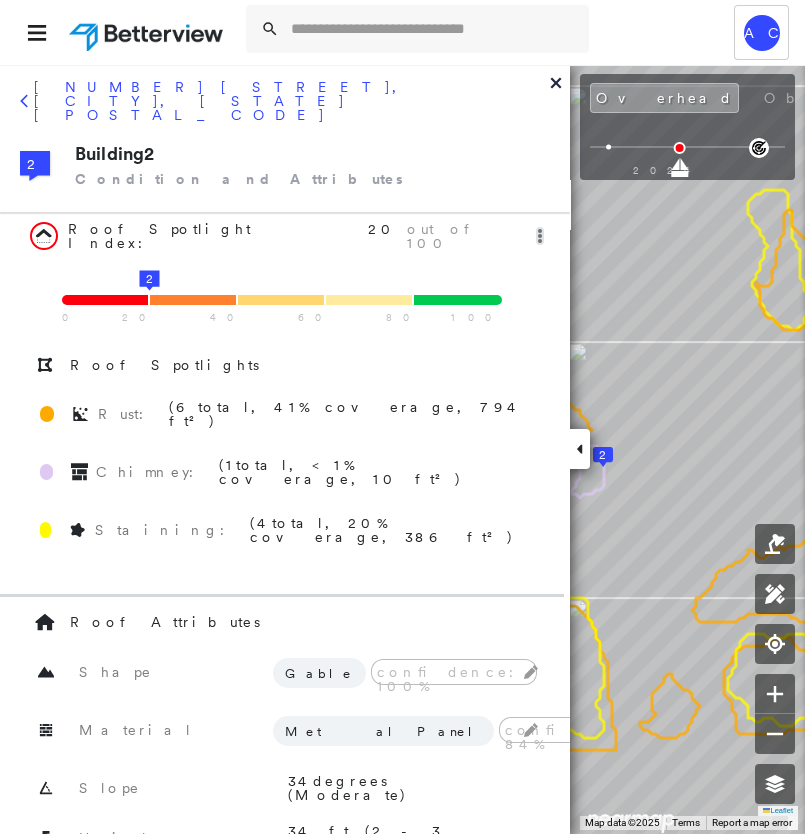 drag, startPoint x: 105, startPoint y: 92, endPoint x: 147, endPoint y: 116, distance: 48.373547 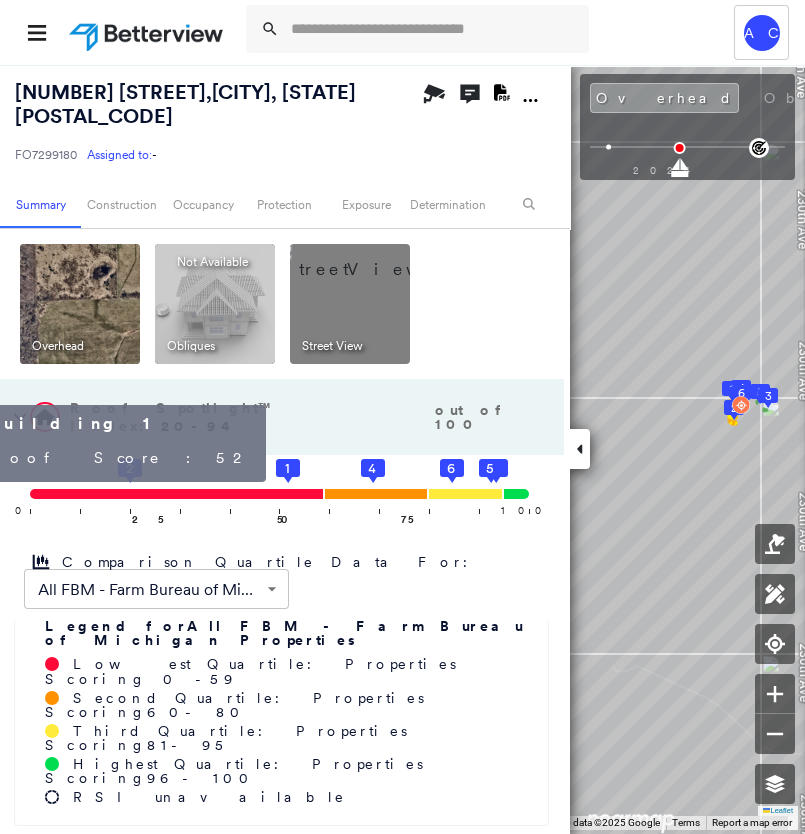 click on "1" 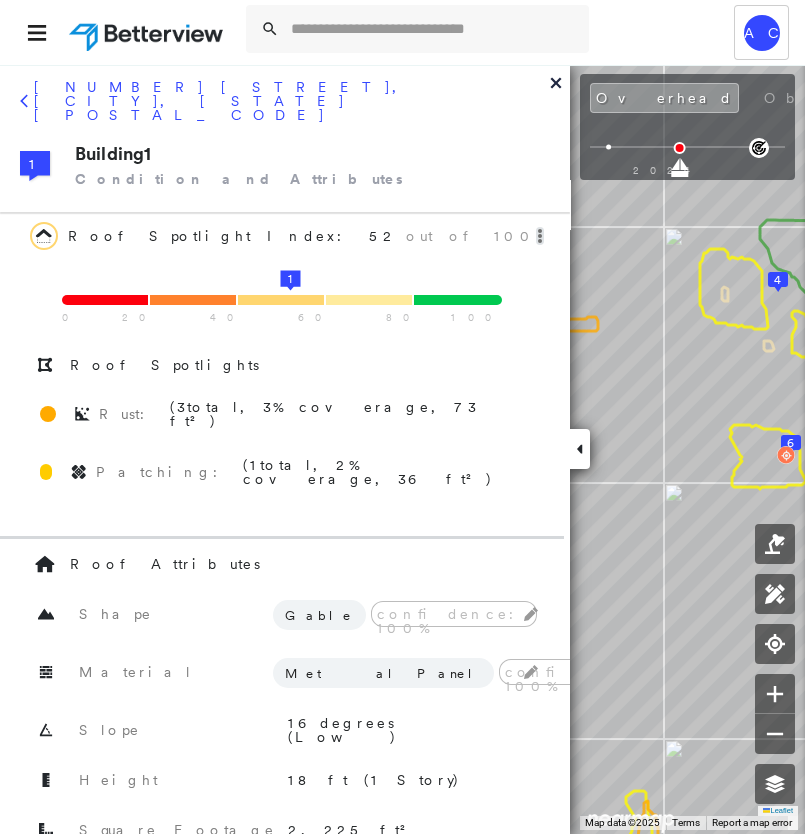 click on "16507 230TH ,  BIG RAPIDS, MI 49307 FO7299180 Assigned to:  - Assigned to:  - FO7299180 Assigned to:  - Open Comments Download PDF Report Summary Construction Occupancy Protection Exposure Determination Overhead Obliques Not Available ; Street View Roof Spotlight™ Index :  20-94 out of 100 0 100 25 2 50 75 1 4 3 5 6 Building Roof Scores 6 Buildings Policy Information :  FO7299180 Flags :  6 (0 cleared, 6 uncleared) Construction Roof Spotlights :  Patching, Rust, Staining, Overhang, Chimney and 1 more Property Features Roof Size & Shape :  6 buildings  Occupancy Place Detail Protection Exposure FEMA Risk Index Additional Perils Determination Flags :  6 (0 cleared, 6 uncleared) Uncleared Flags (6) Cleared Flags  (0) TREE Tree Overhang Flagged 05/08/25 Clear RUST Rust Flagged 05/08/25 Clear Low Low Priority Flagged 05/08/25 Clear Critical Priority Flagged 05/08/25 Clear DAMG Damage Flagged 05/08/25 Clear Med Medium Priority Flagged 05/08/25 Clear Action Taken New Entry History Quote/New Business General Save 1" at bounding box center [402, 449] 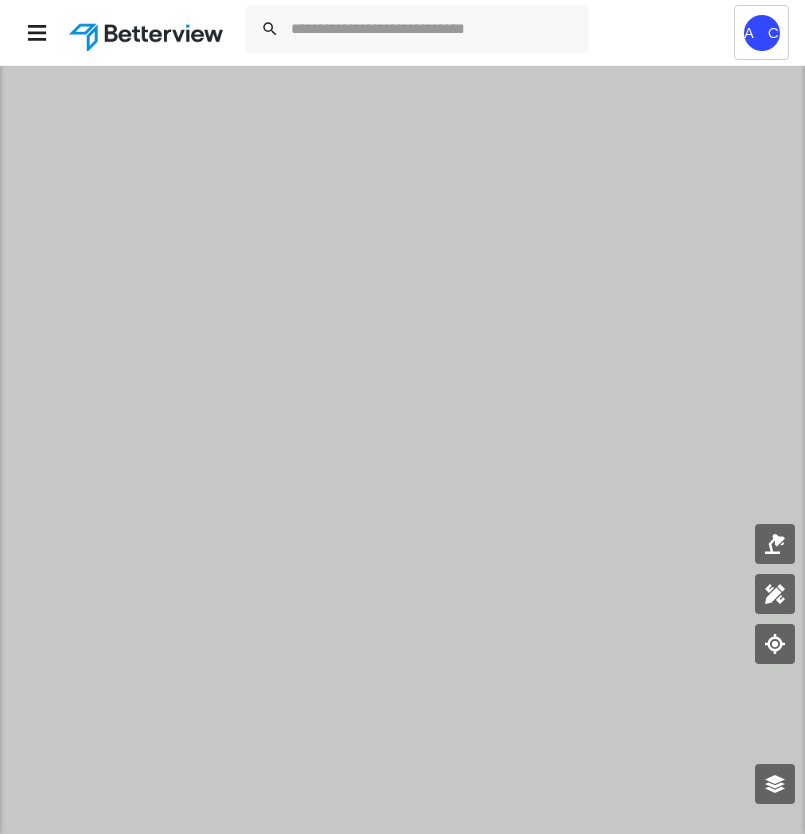scroll, scrollTop: 0, scrollLeft: 0, axis: both 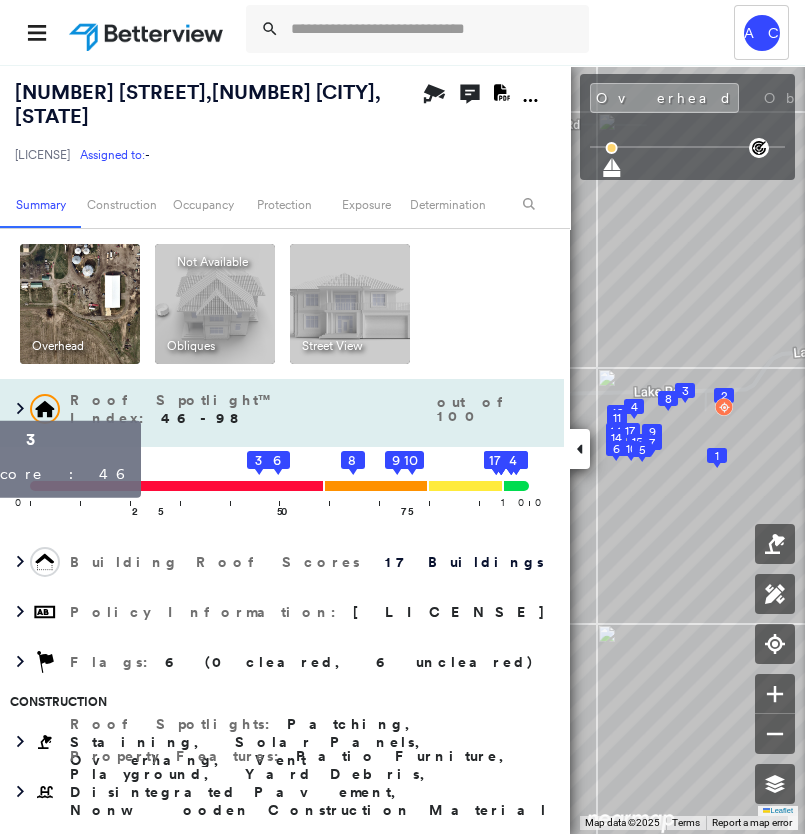 click 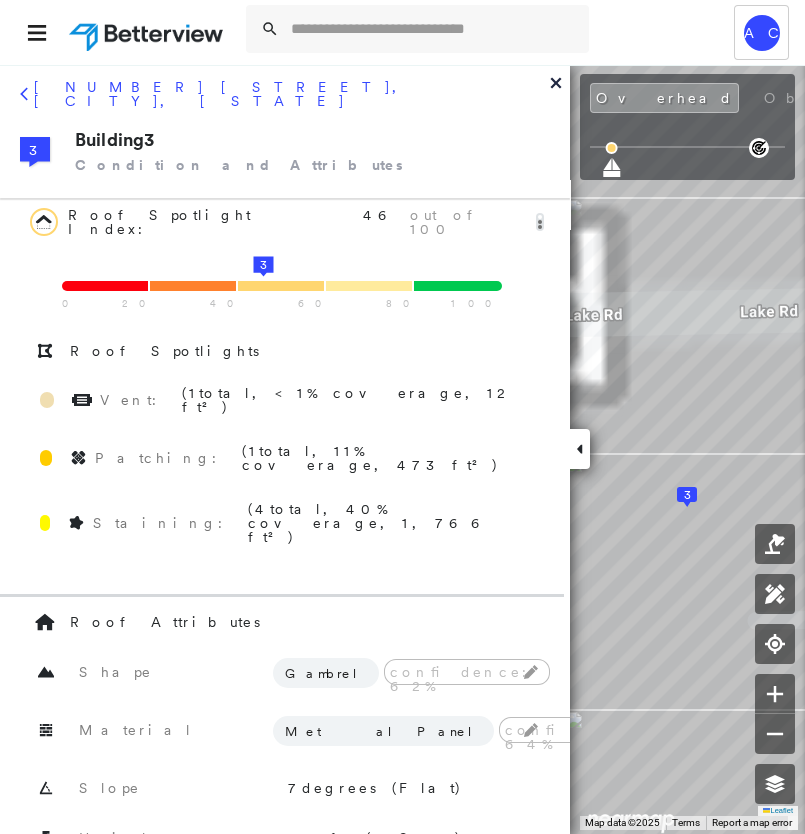 click on "[NUMBER] [STREET], [CITY], [STATE]" at bounding box center [285, 101] 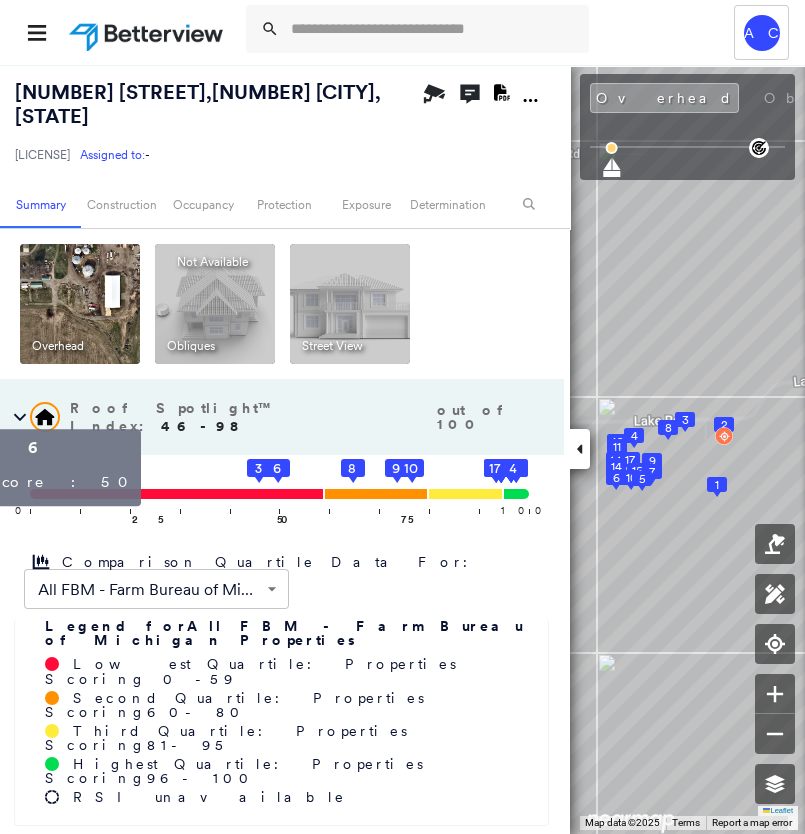 click on "6" 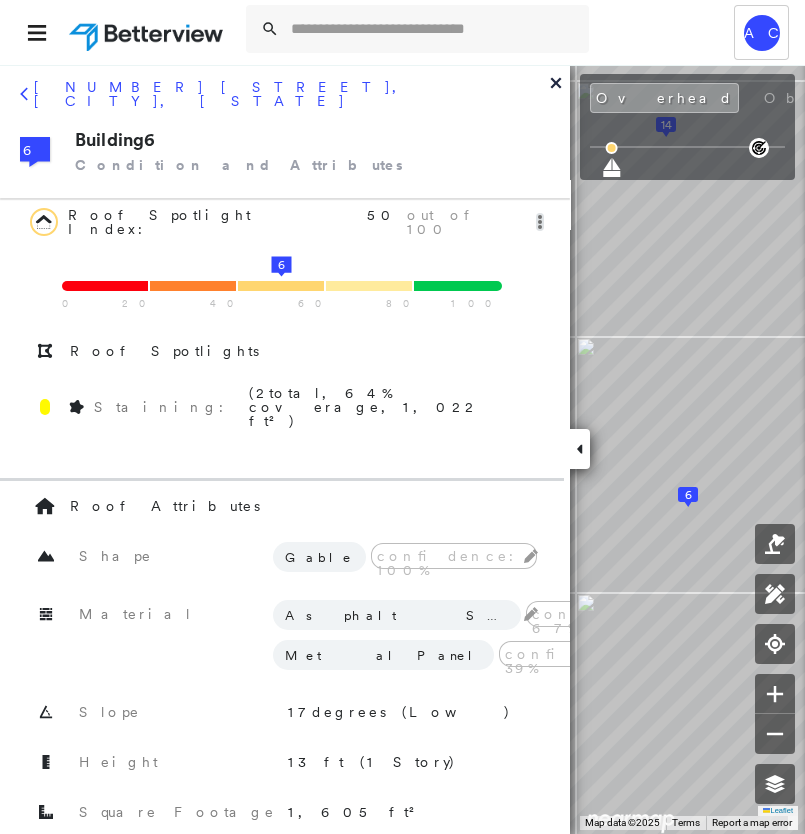 click on "7850 LAKE RD, BERRIEN CENTER, MI 49047" at bounding box center [285, 101] 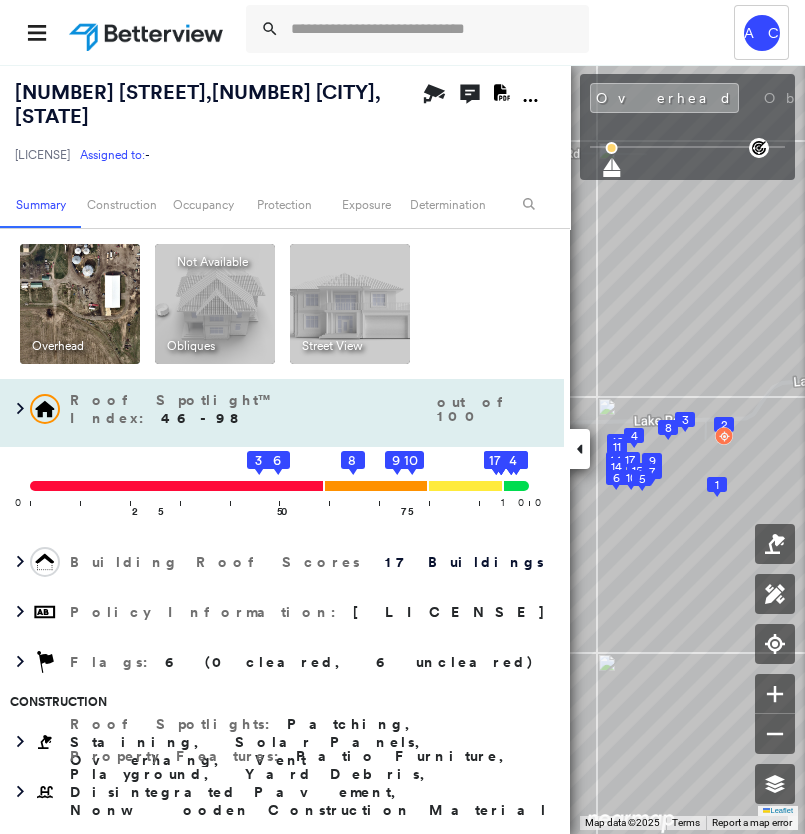 click on "8" 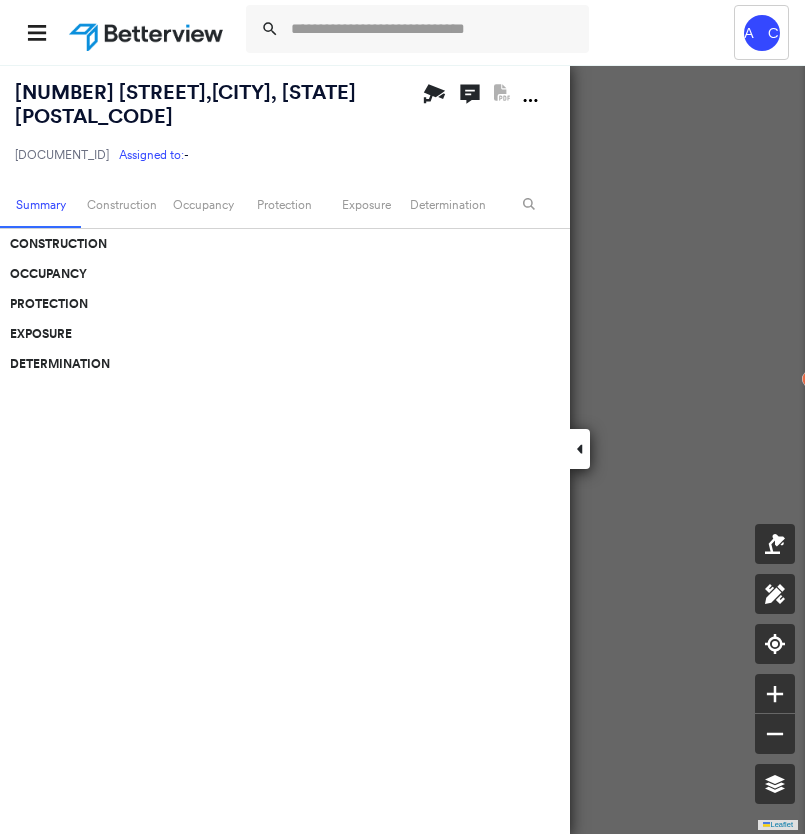scroll, scrollTop: 0, scrollLeft: 0, axis: both 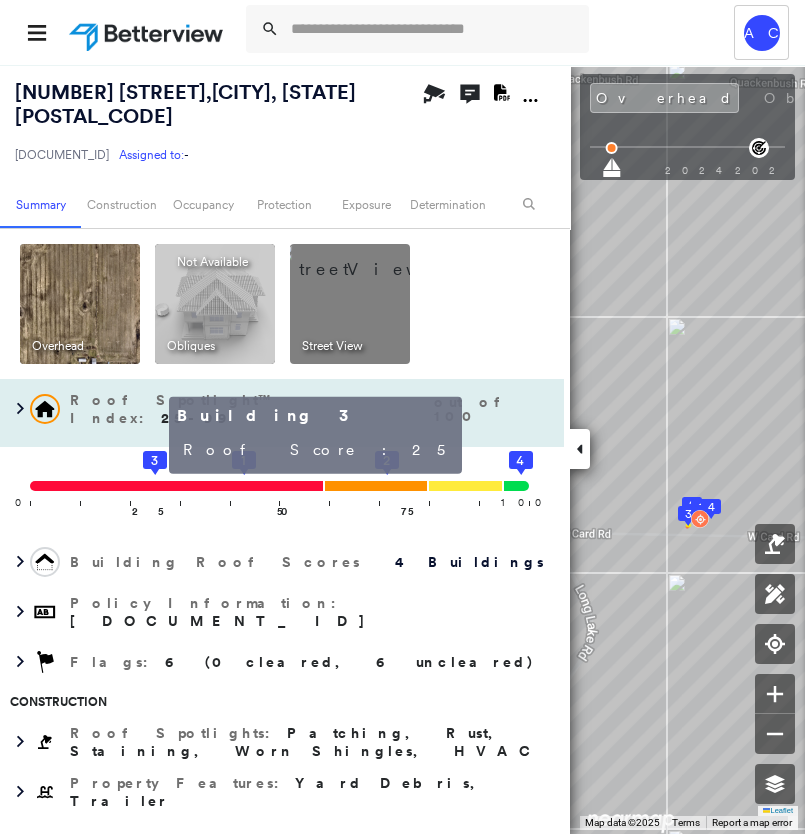 click on "Building 3 Roof Score: 25" at bounding box center (309, 435) 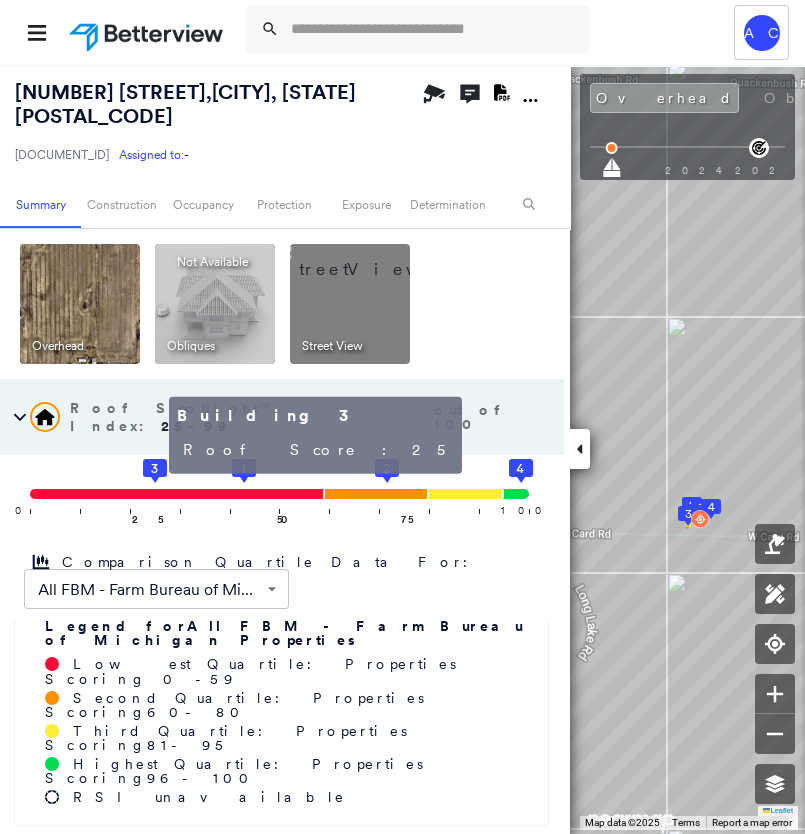 click on "Building 3 Roof Score: 25" at bounding box center [309, 435] 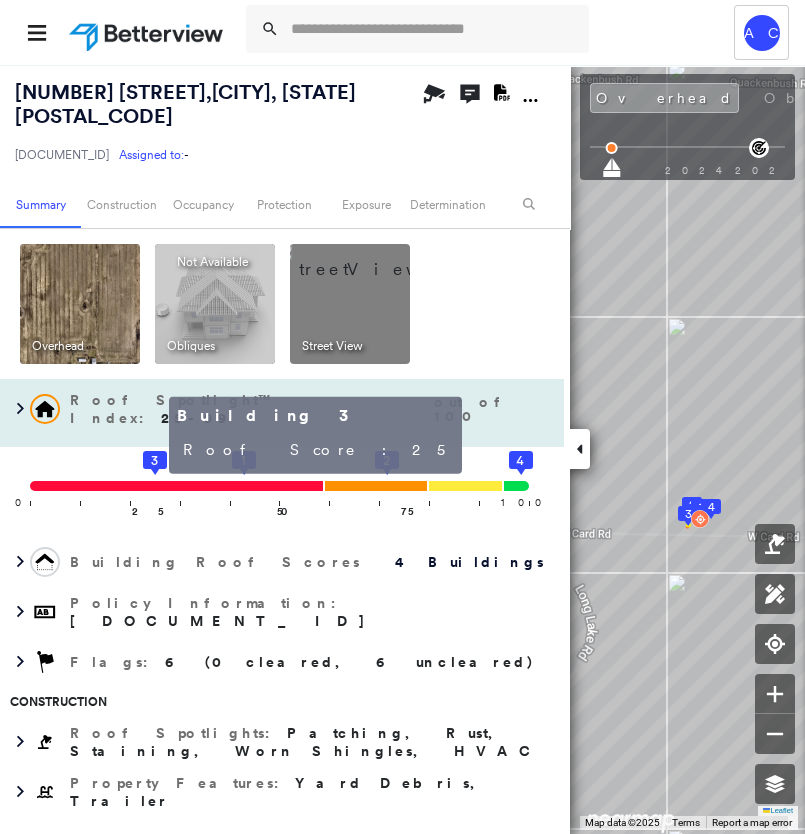 click 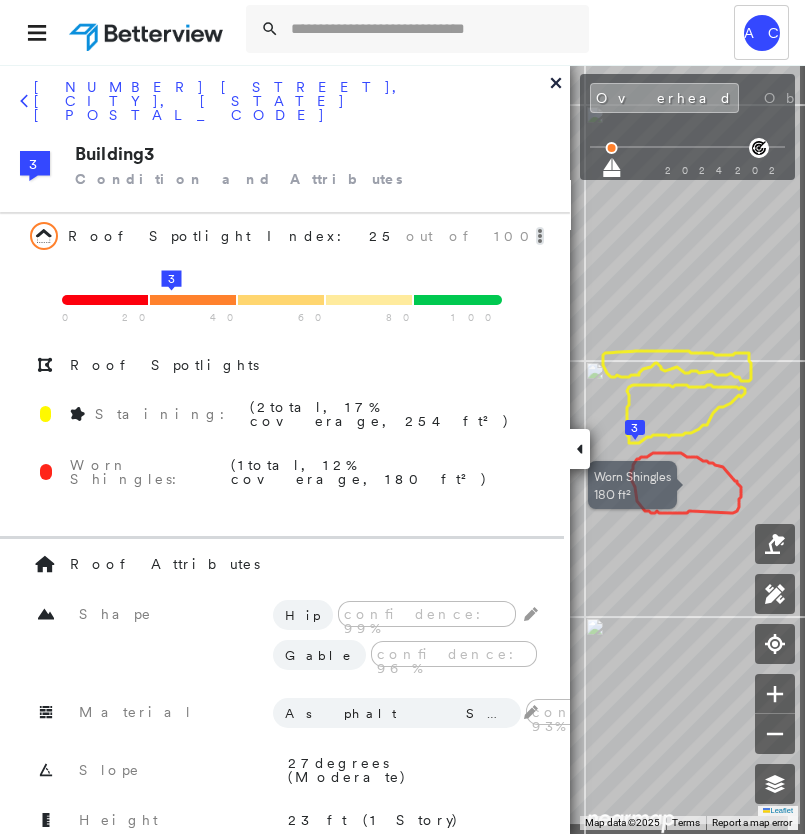 drag, startPoint x: 742, startPoint y: 566, endPoint x: 653, endPoint y: 465, distance: 134.61798 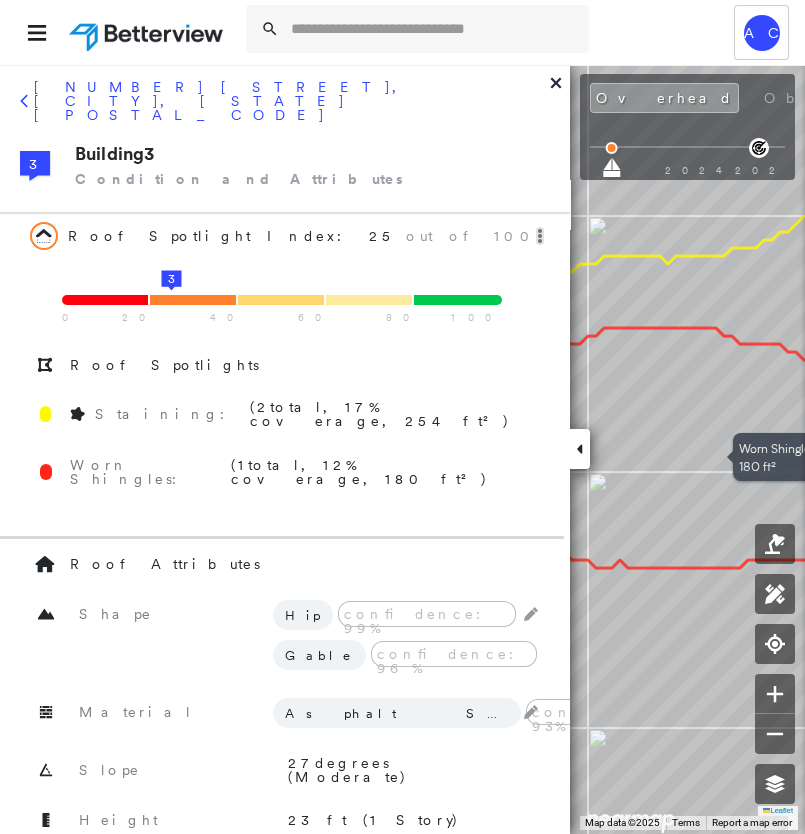 drag, startPoint x: 706, startPoint y: 456, endPoint x: 765, endPoint y: 451, distance: 59.211487 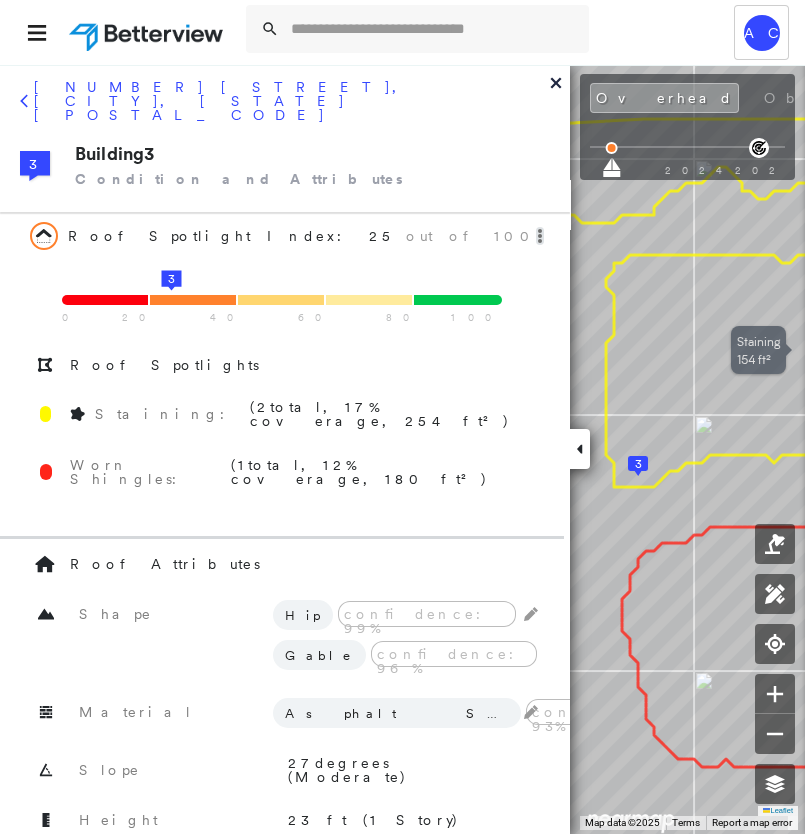 drag, startPoint x: 705, startPoint y: 294, endPoint x: 780, endPoint y: 347, distance: 91.836815 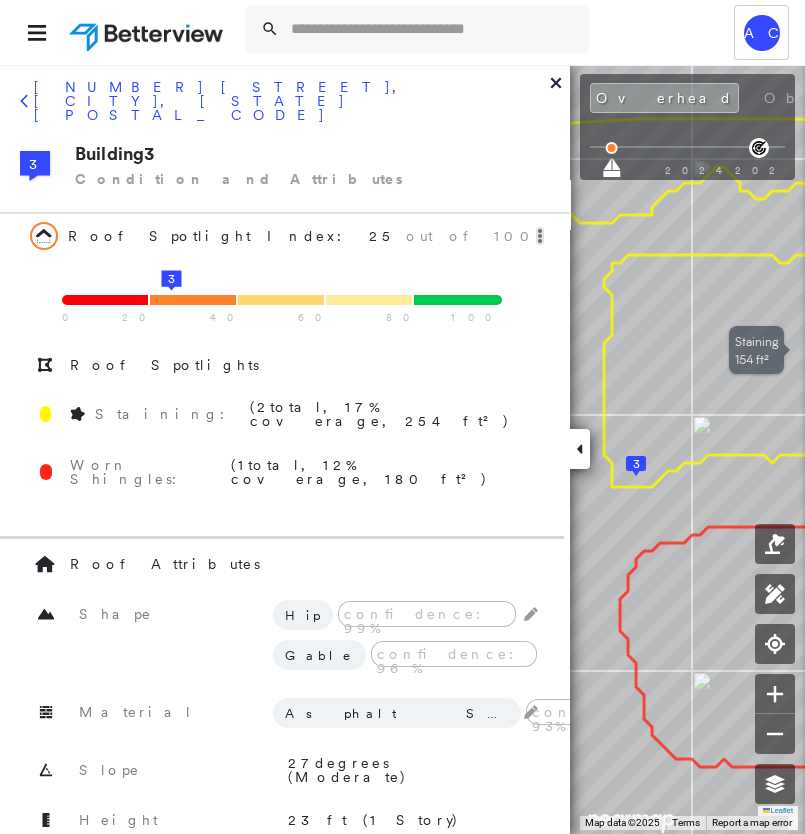 click 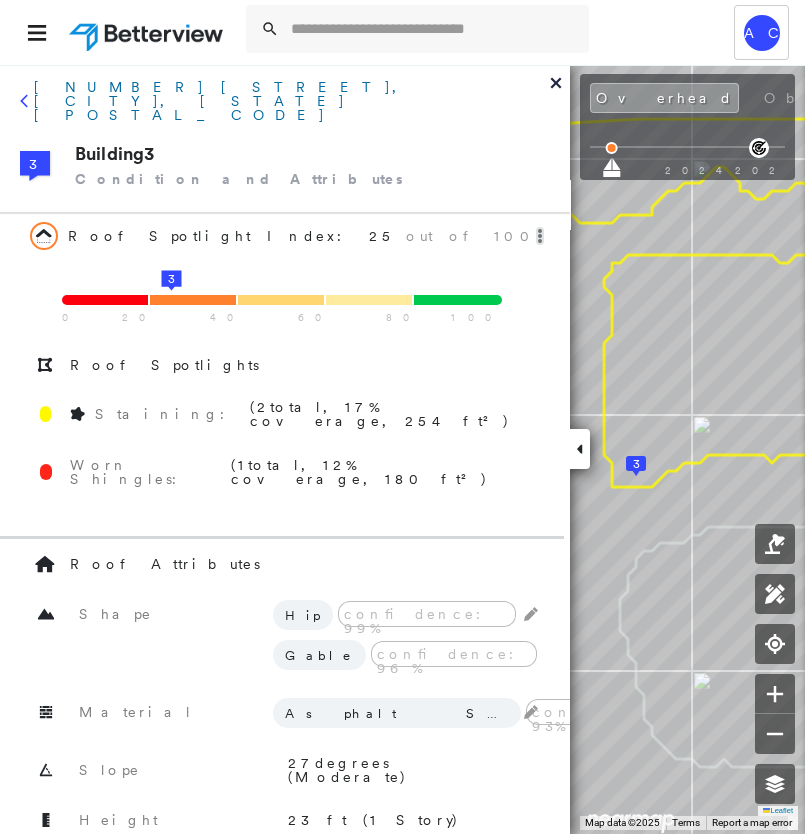 click on "8700 CARD RD, READING, MI 49274" at bounding box center (292, 101) 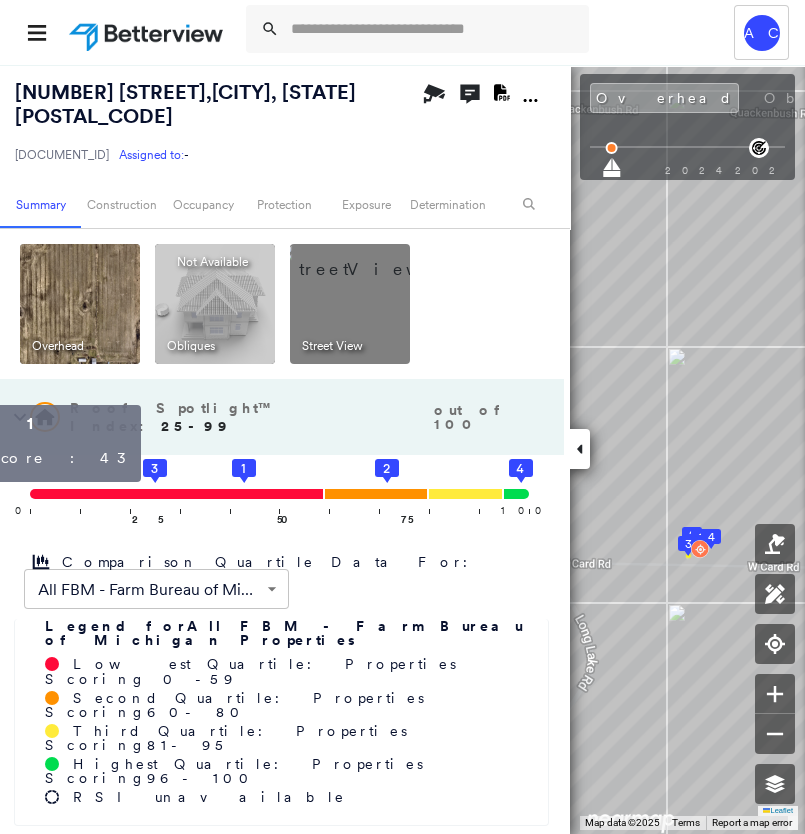 click 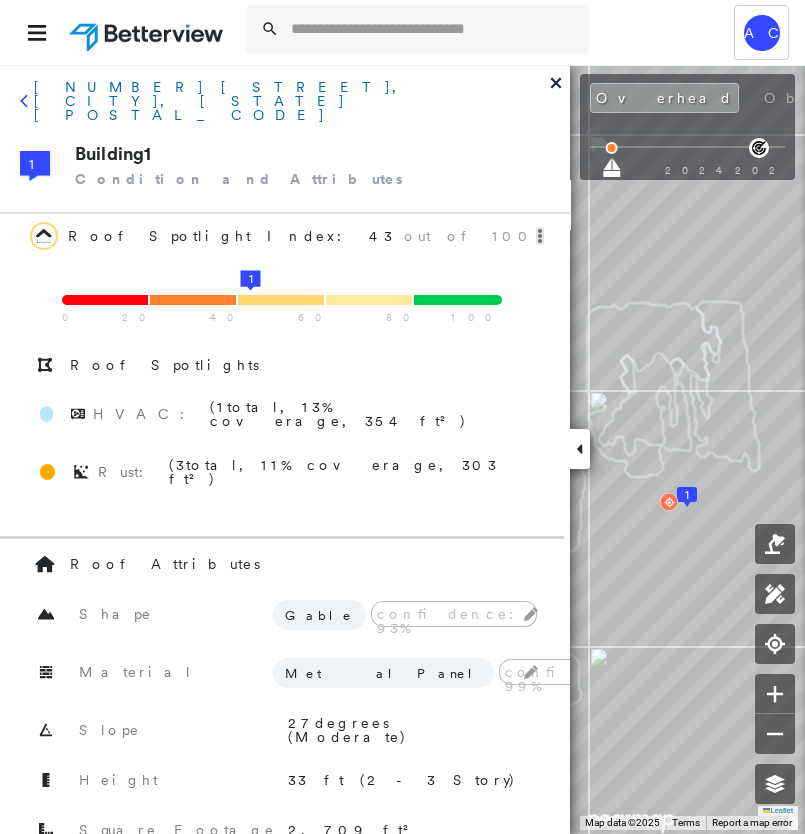 click on "8700 CARD RD, READING, MI 49274" at bounding box center [292, 101] 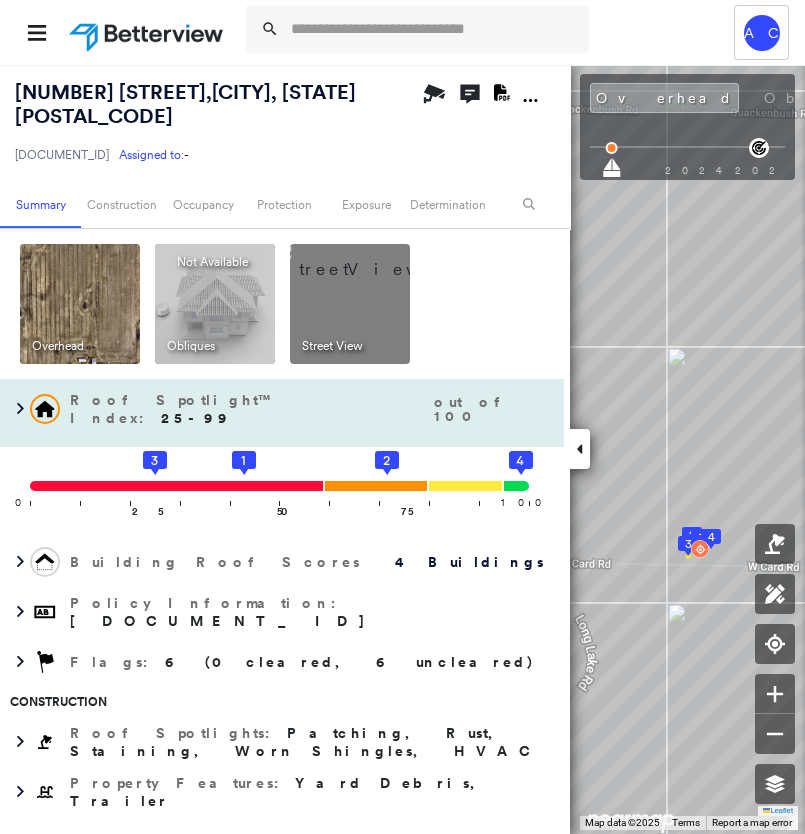 click 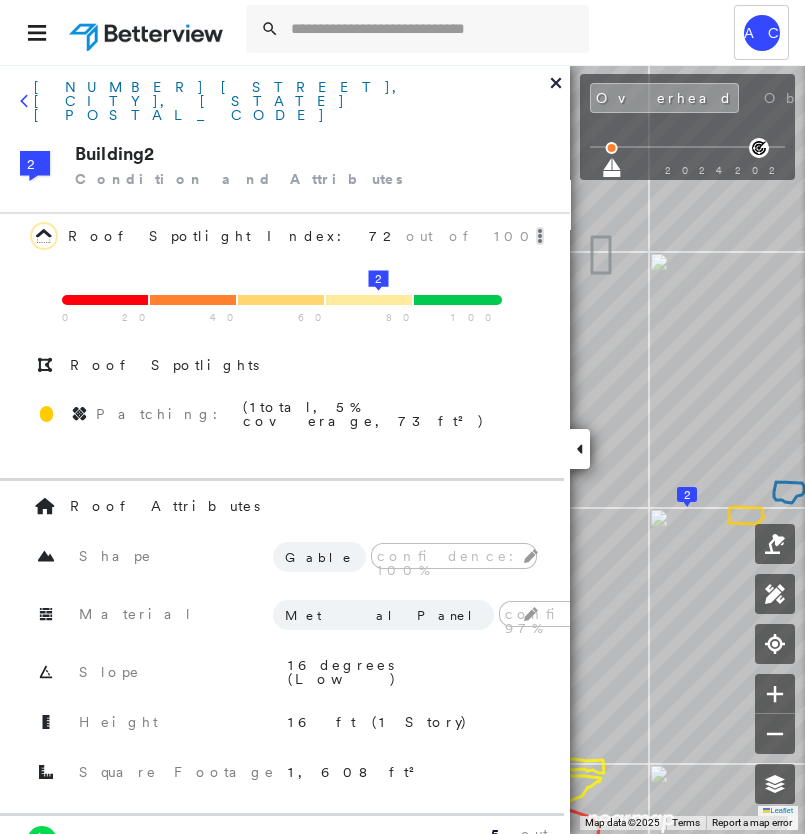 click on "8700 CARD RD, READING, MI 49274" at bounding box center [292, 101] 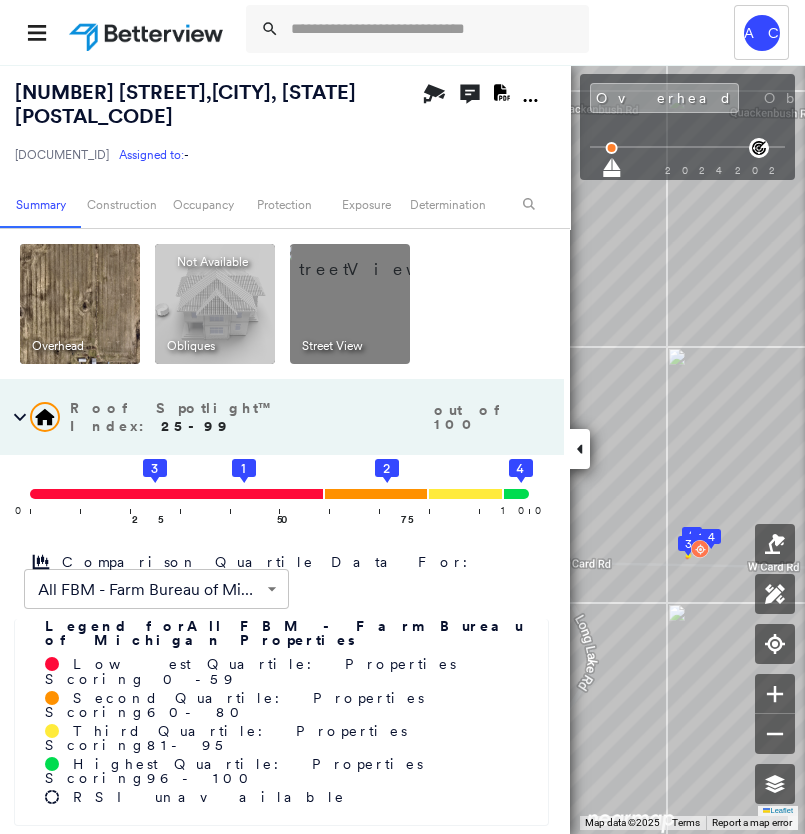 click on "0 100 25 3 50 1 75 2 4" at bounding box center (282, 500) 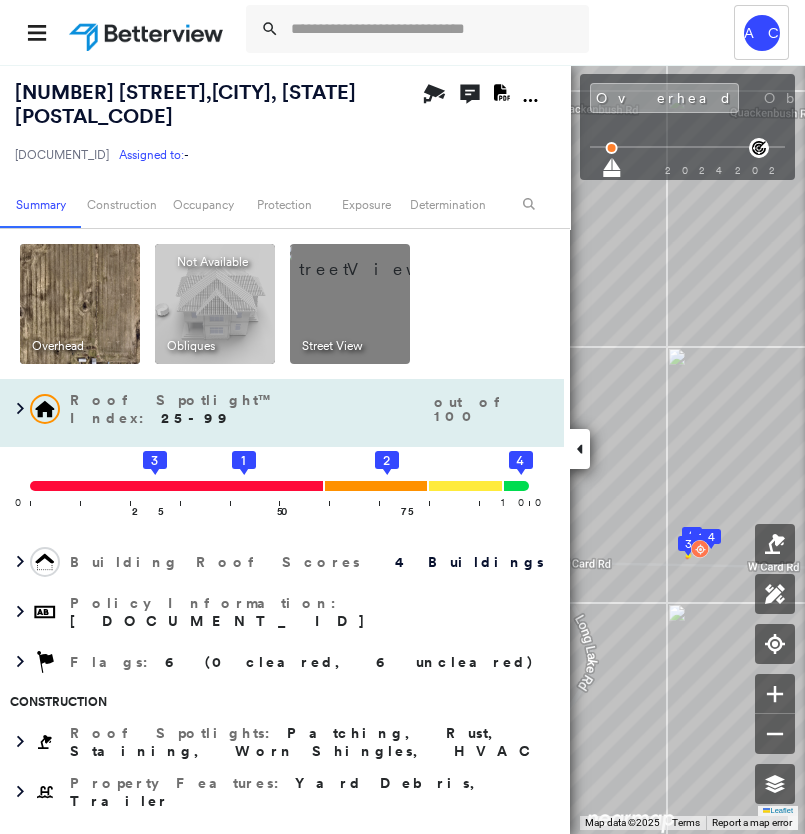 click on "4" 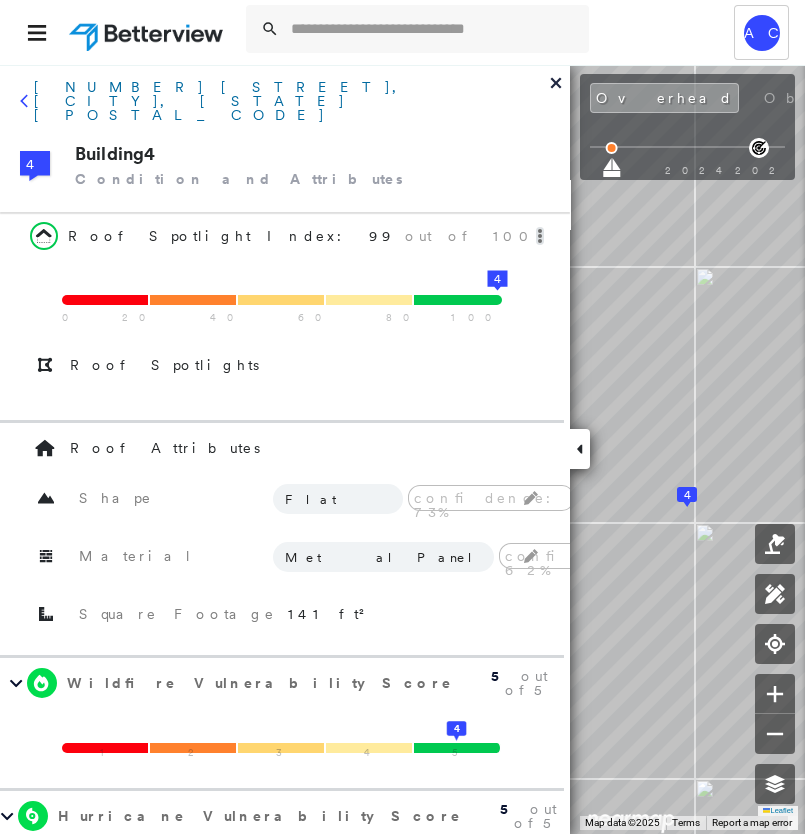 click on "8700 CARD RD, READING, MI 49274" at bounding box center [292, 101] 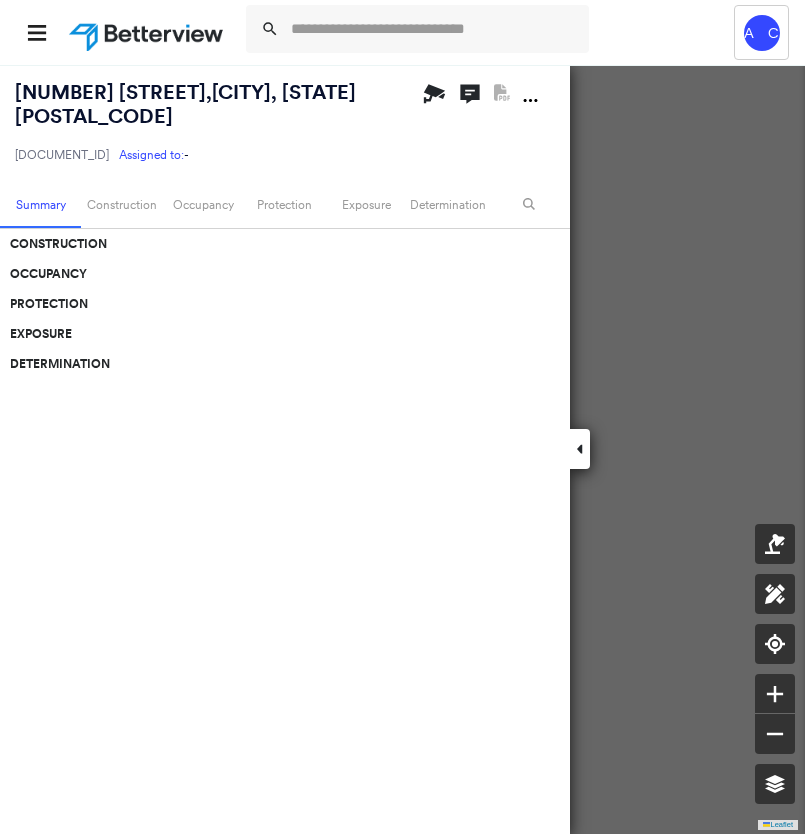 scroll, scrollTop: 0, scrollLeft: 0, axis: both 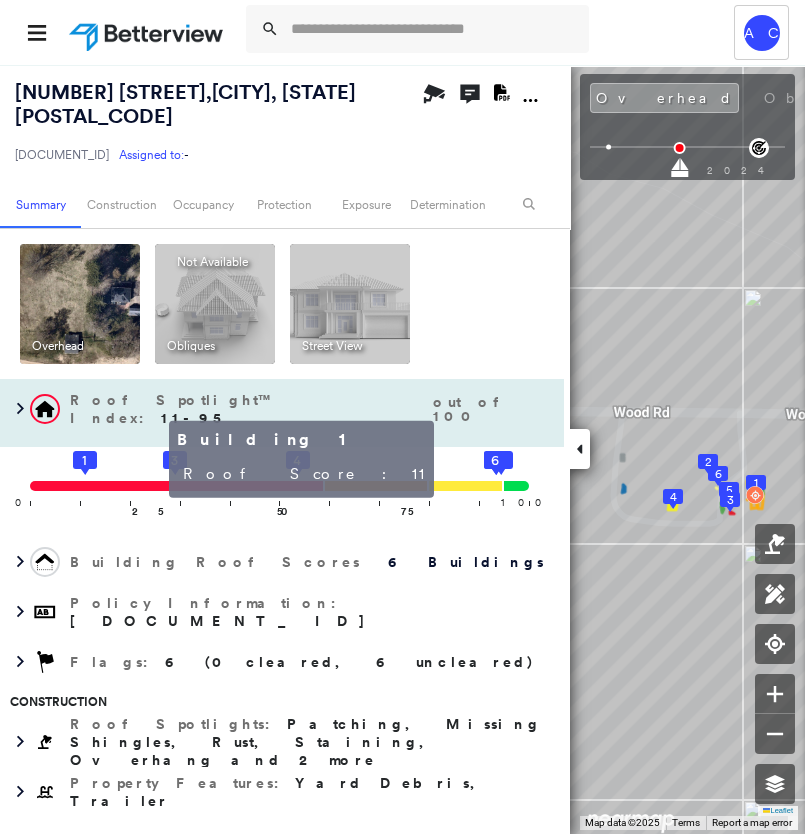 click 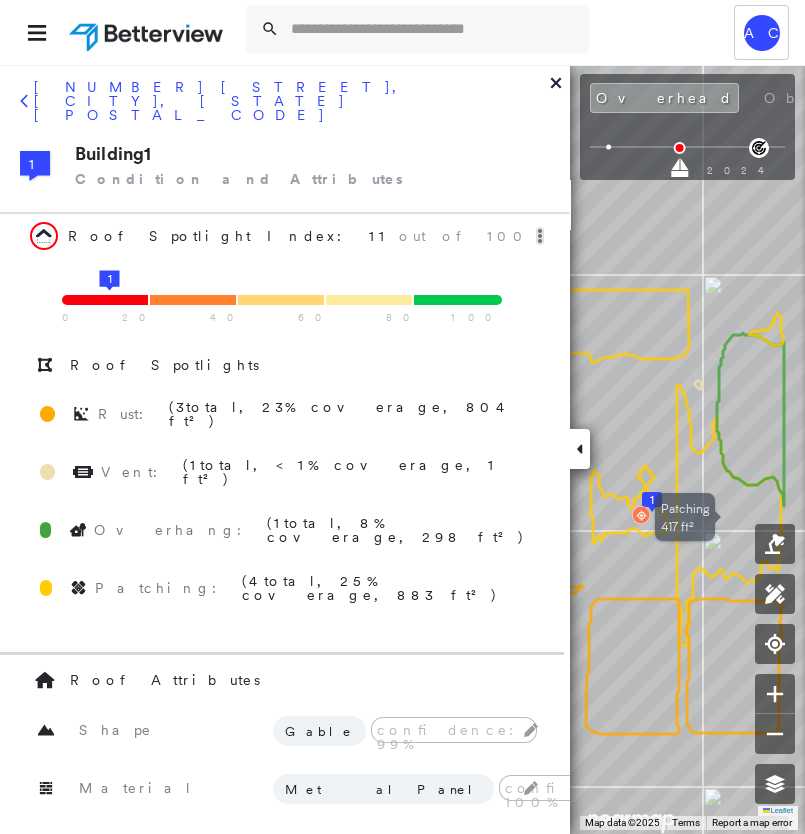 drag, startPoint x: 710, startPoint y: 510, endPoint x: 712, endPoint y: 471, distance: 39.051247 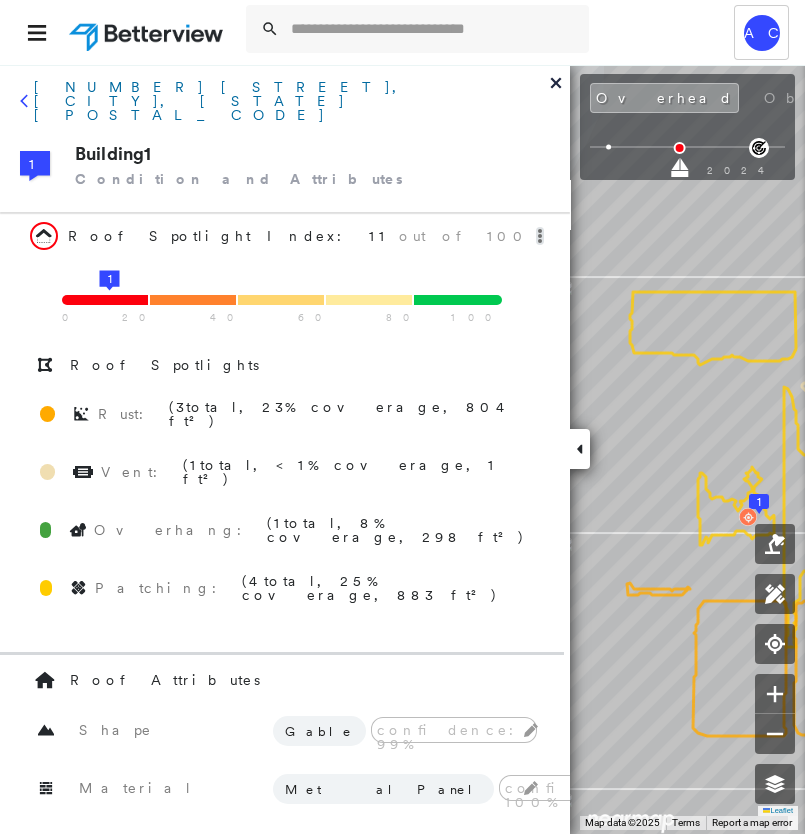 click on "[NUMBER] [STREET], [CITY], [STATE] [POSTAL_CODE]" at bounding box center (292, 101) 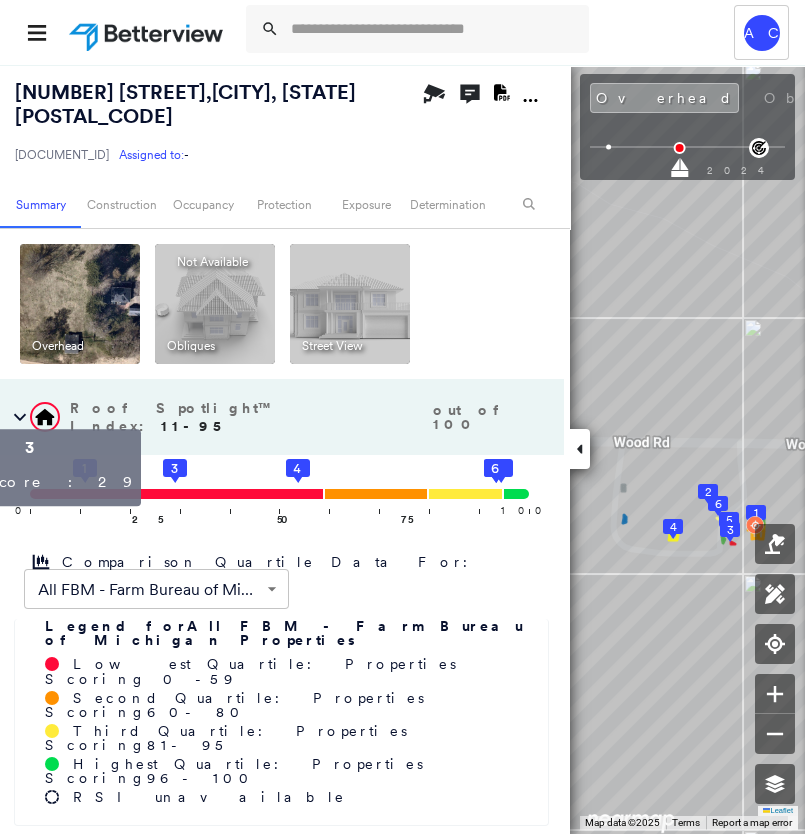 click 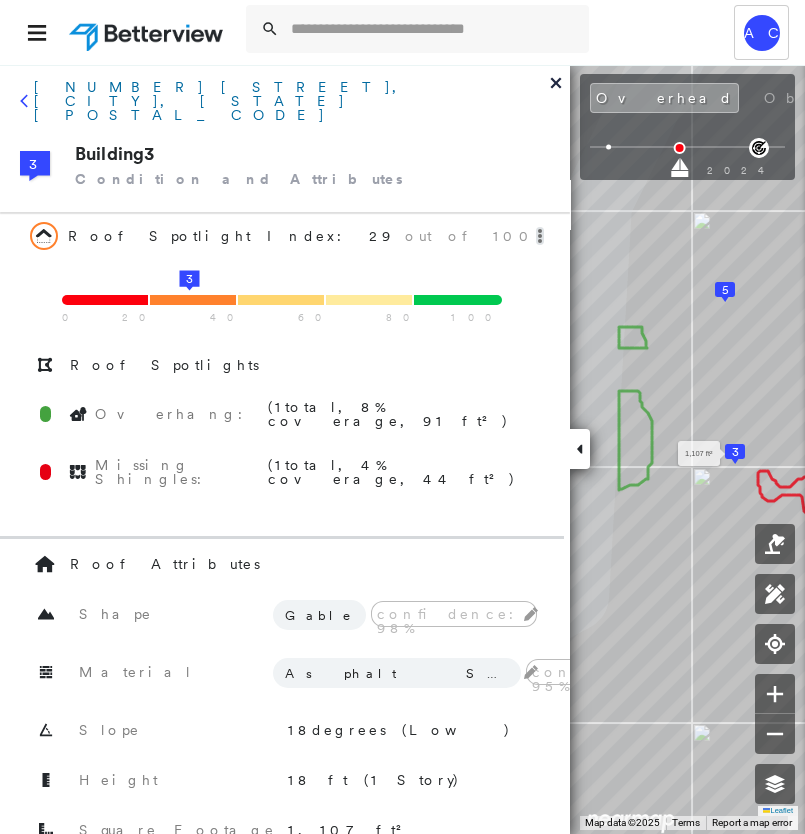 click on "[NUMBER] [STREET], [CITY], [STATE] [POSTAL_CODE]" at bounding box center [292, 101] 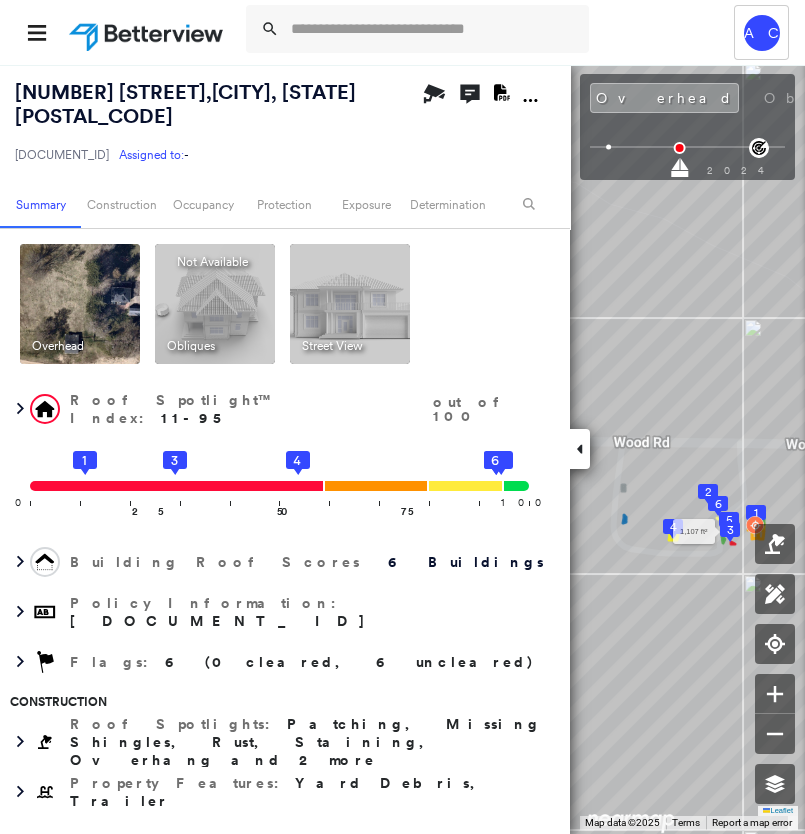 click on "[NUMBER] [STREET] ,  [CITY], [STATE] [POSTAL_CODE]" at bounding box center [185, 104] 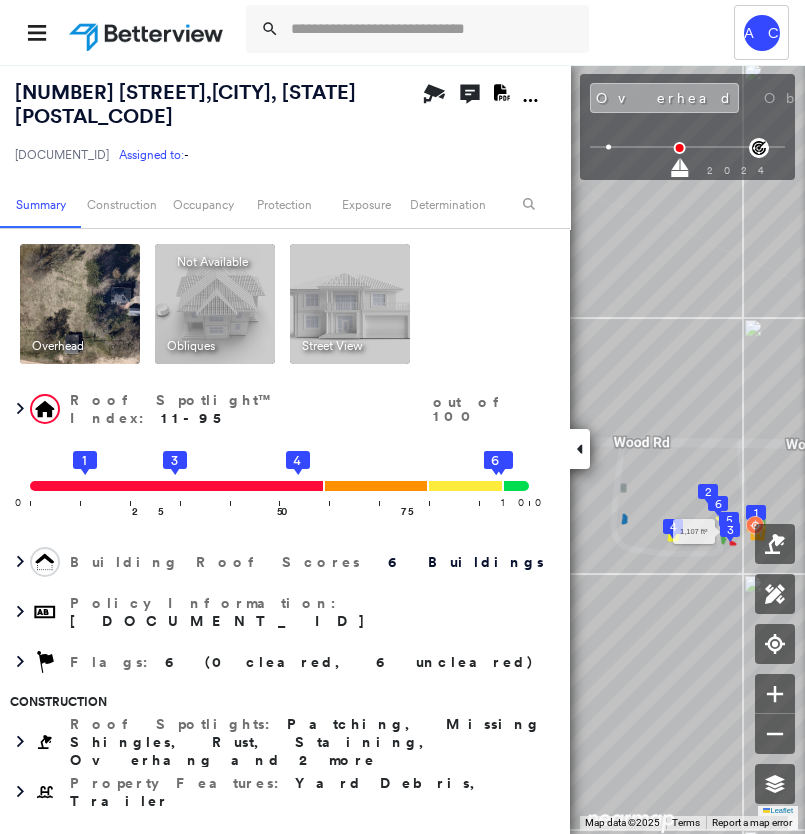 click on "Overhead" at bounding box center [664, 98] 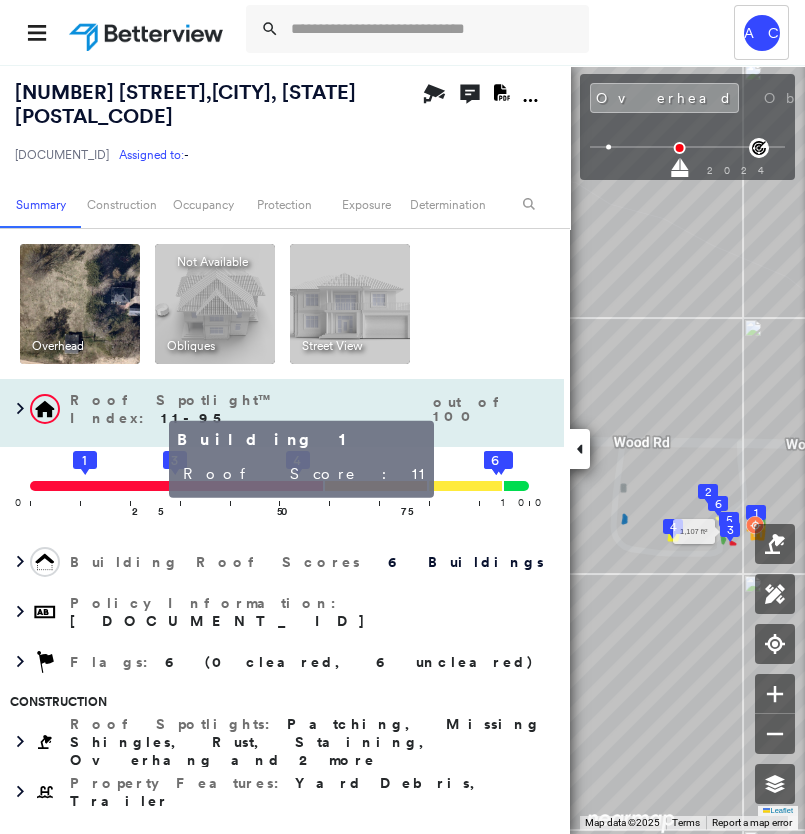 click 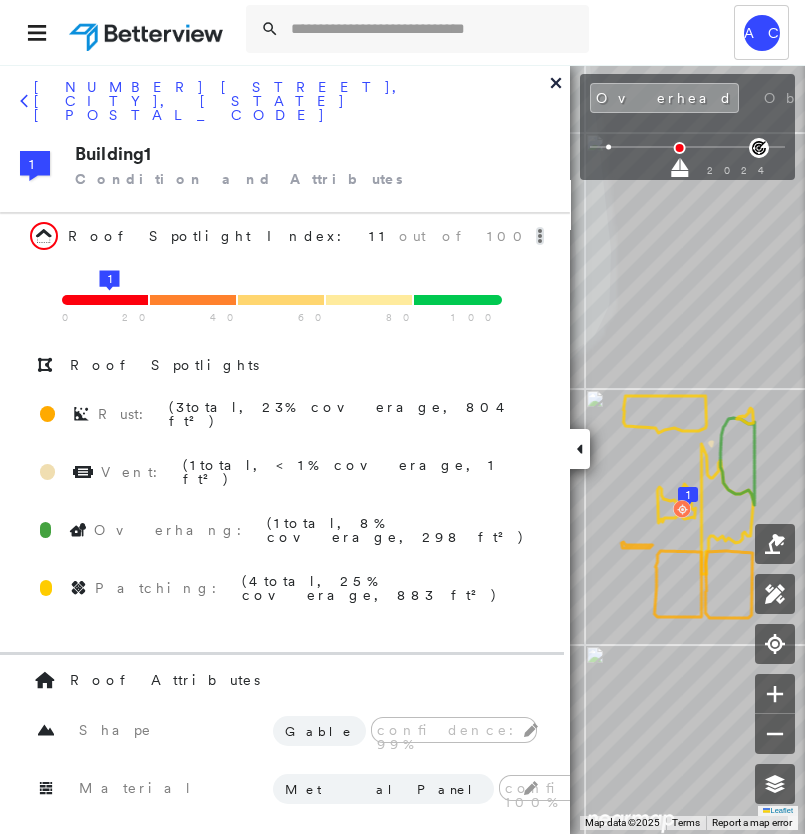 click 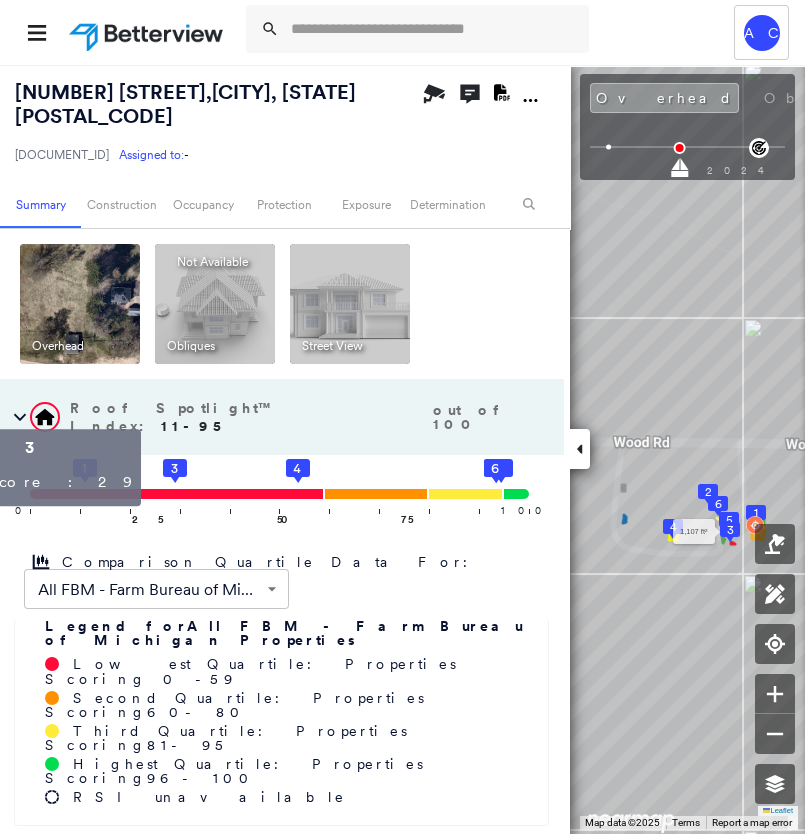 click 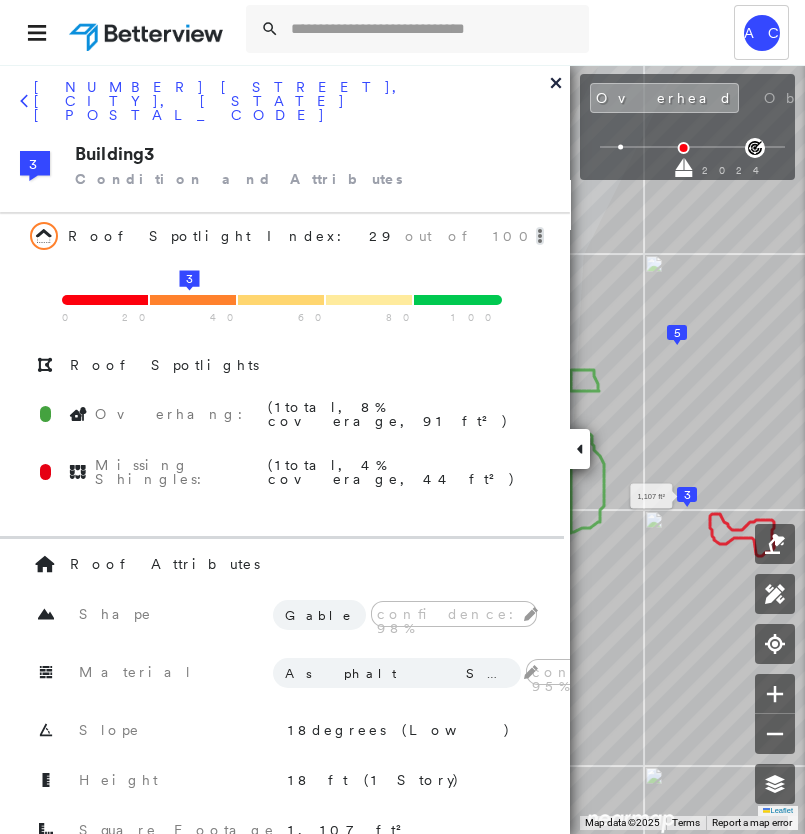 click on "5457 WOOD RD, RIVES JUNCTION, MI 49277" at bounding box center (285, 108) 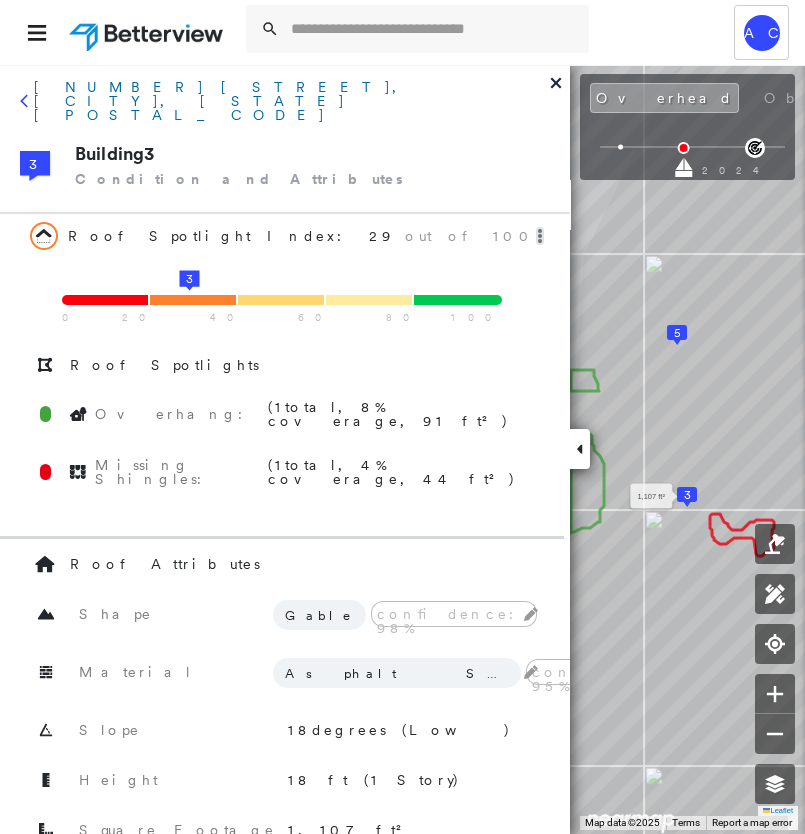 click on "5457 WOOD RD, RIVES JUNCTION, MI 49277" at bounding box center (292, 101) 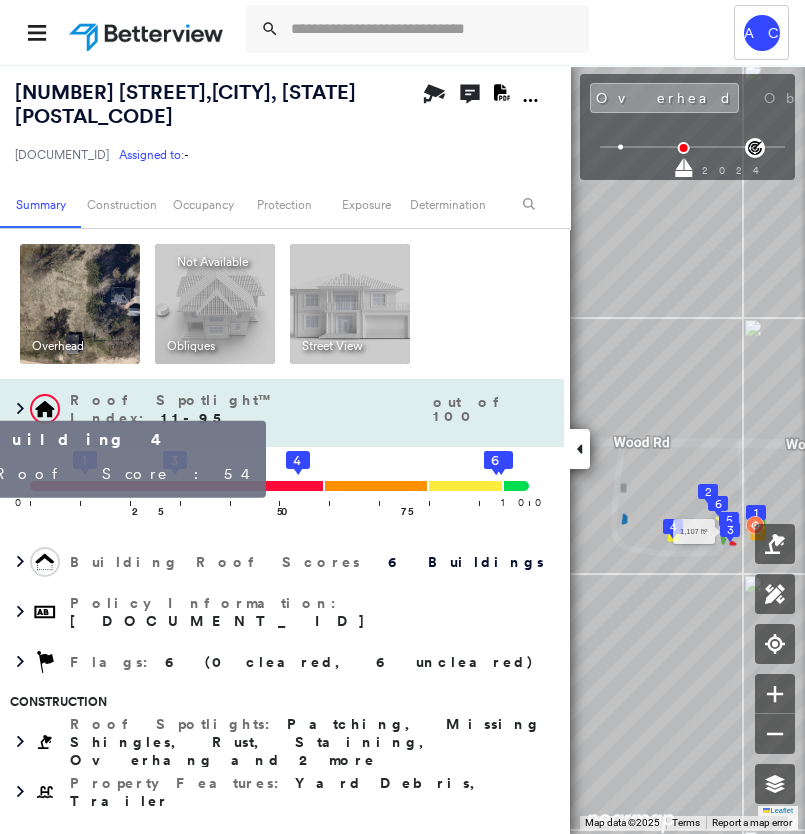 click 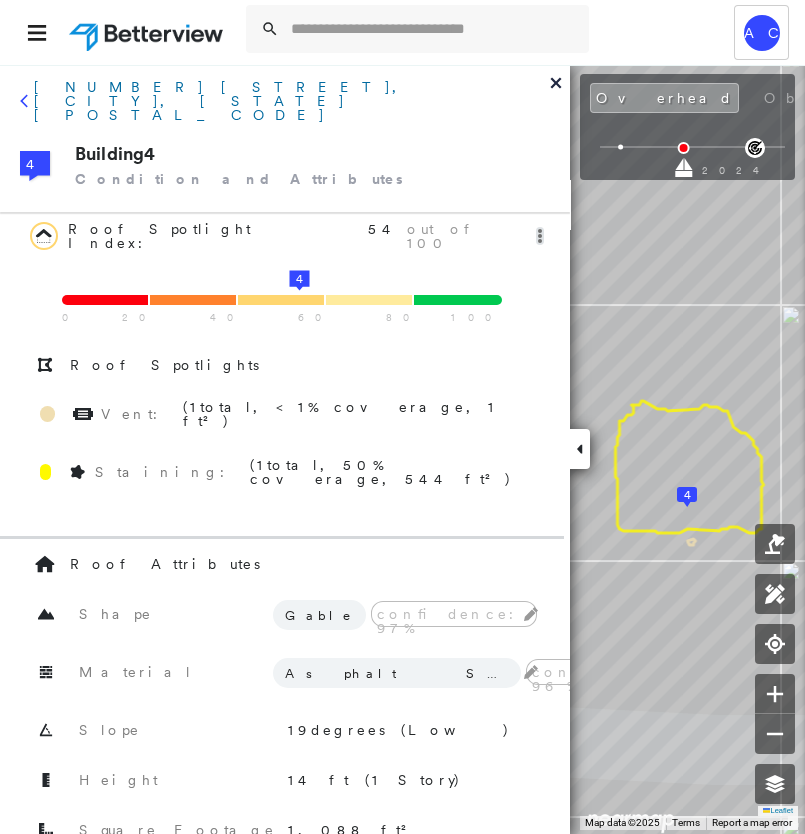 click on "5457 WOOD RD, RIVES JUNCTION, MI 49277" at bounding box center (292, 101) 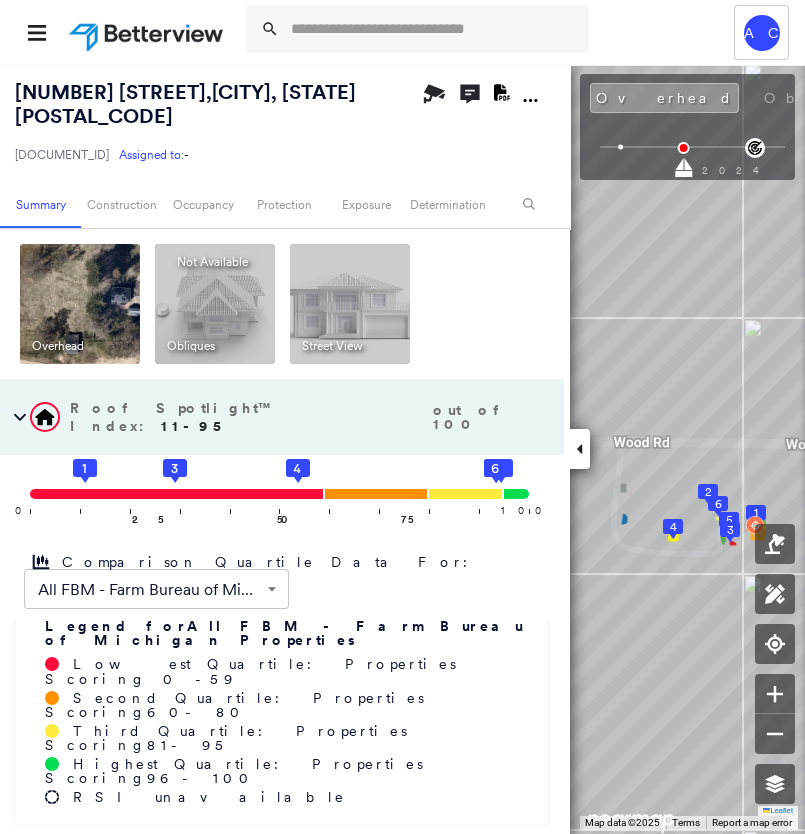 click 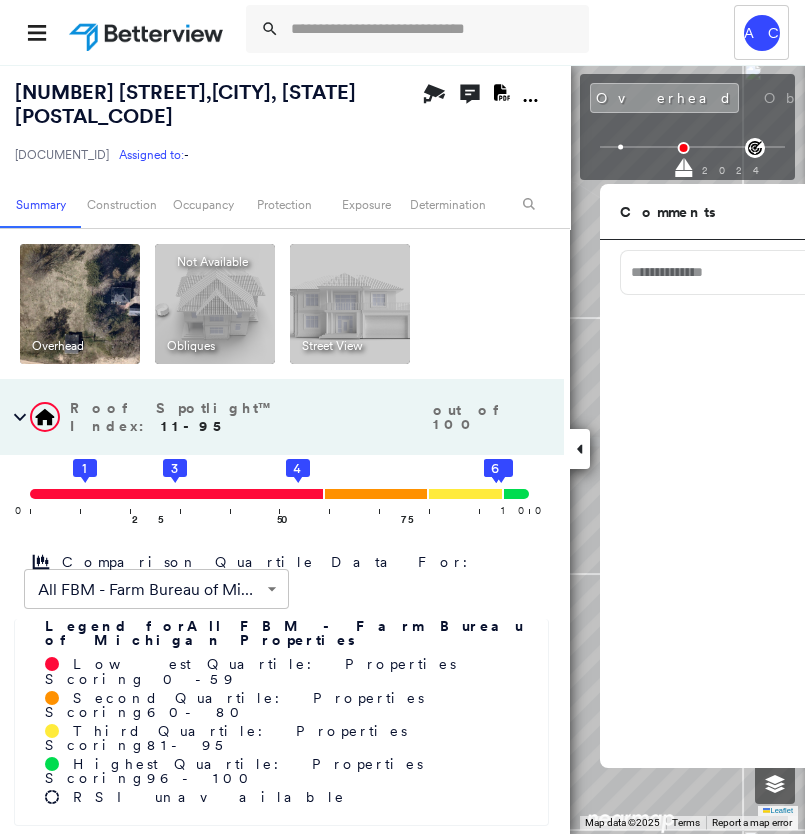 click at bounding box center (796, 272) 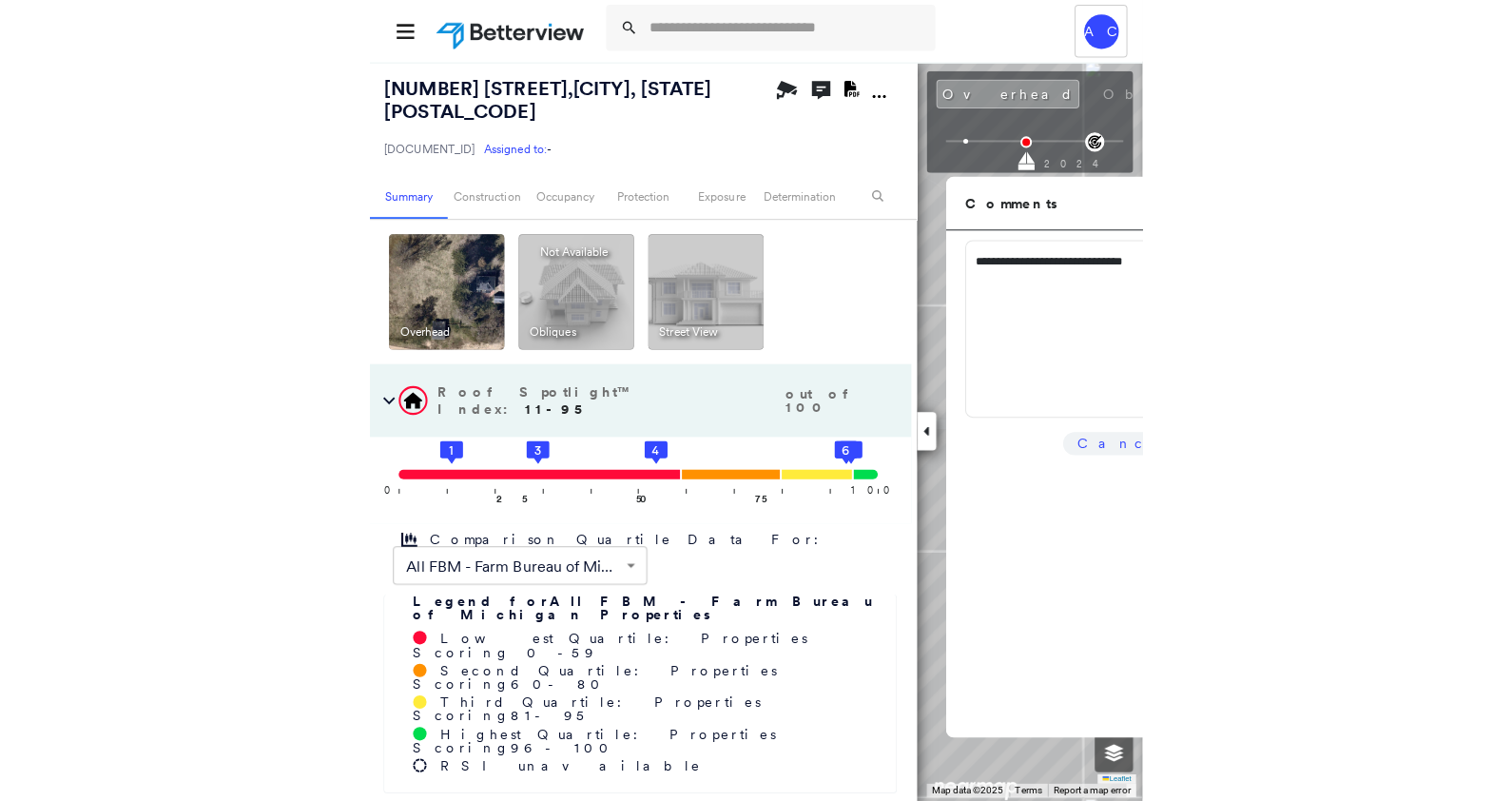 scroll, scrollTop: 0, scrollLeft: 3, axis: horizontal 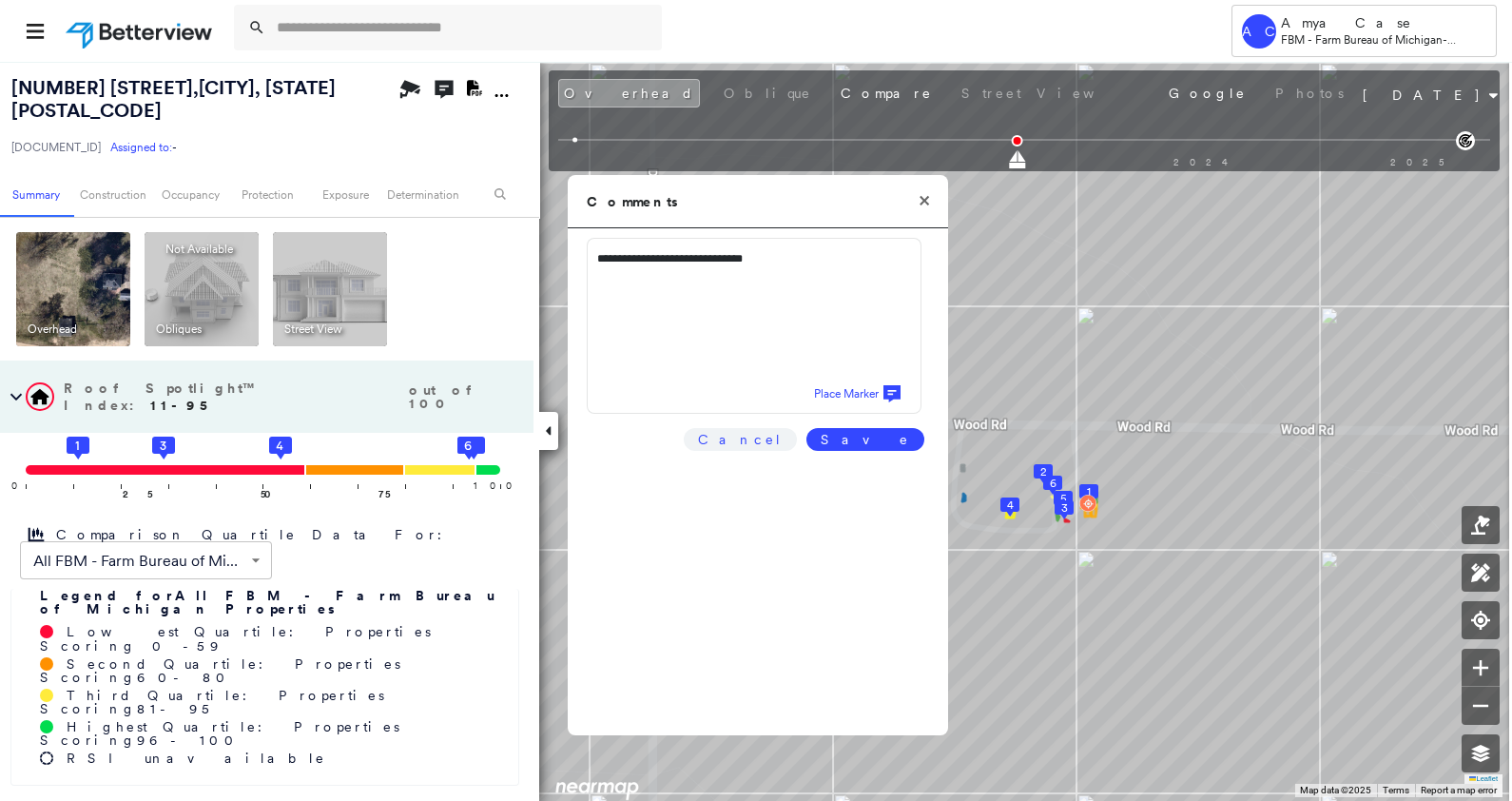 click on "Save" at bounding box center (865, 440) 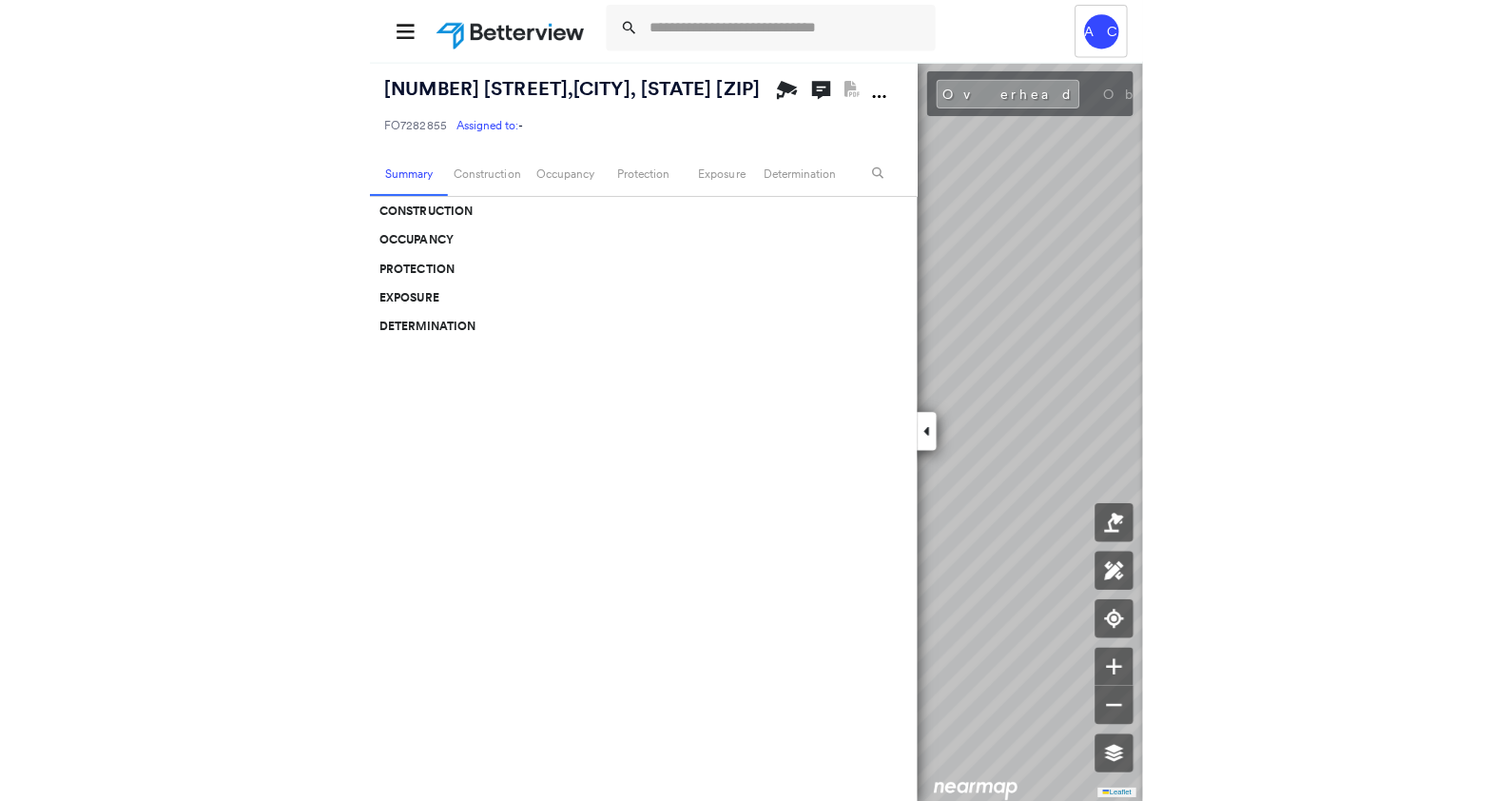 scroll, scrollTop: 0, scrollLeft: 0, axis: both 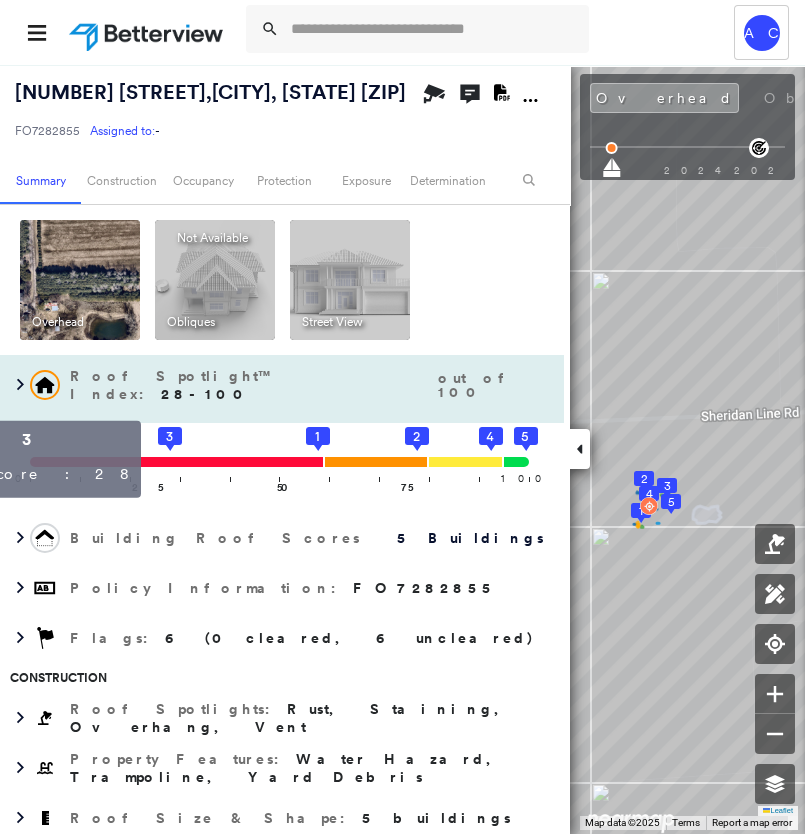 click on "3" 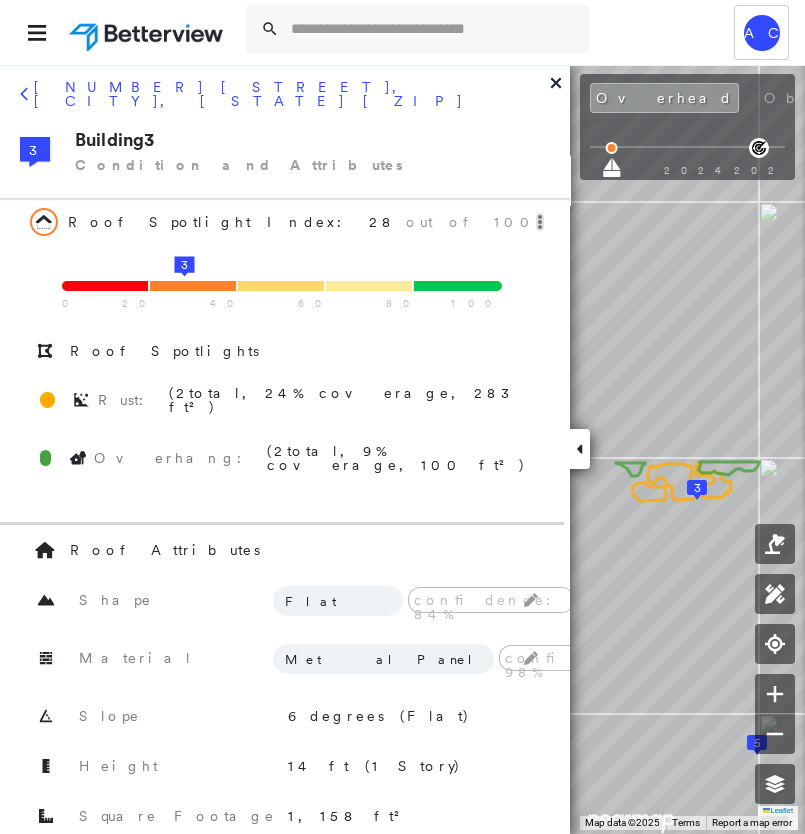 click 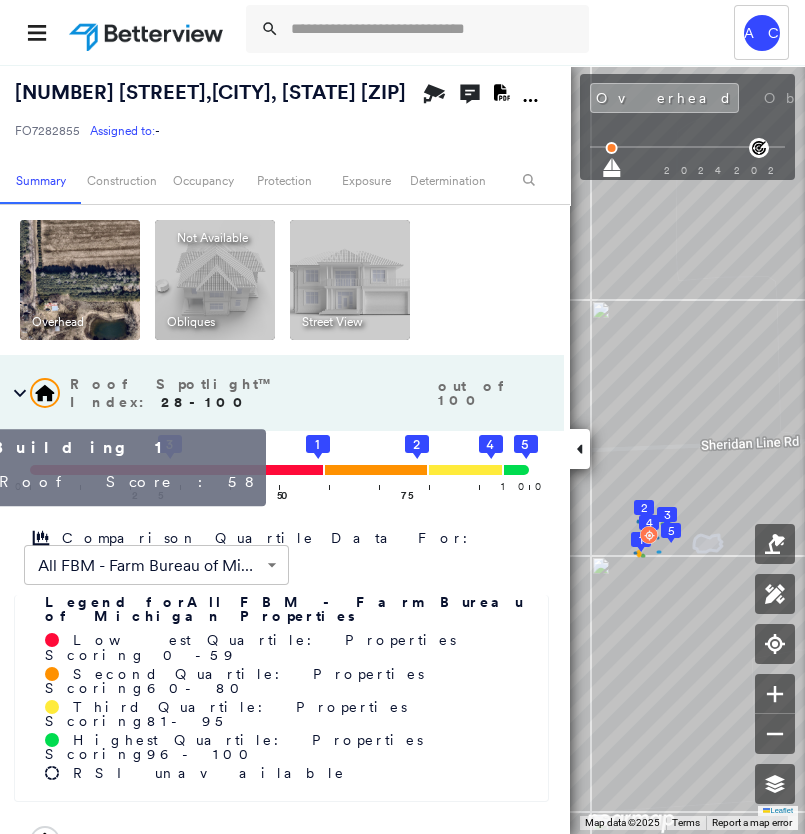 click on "1" 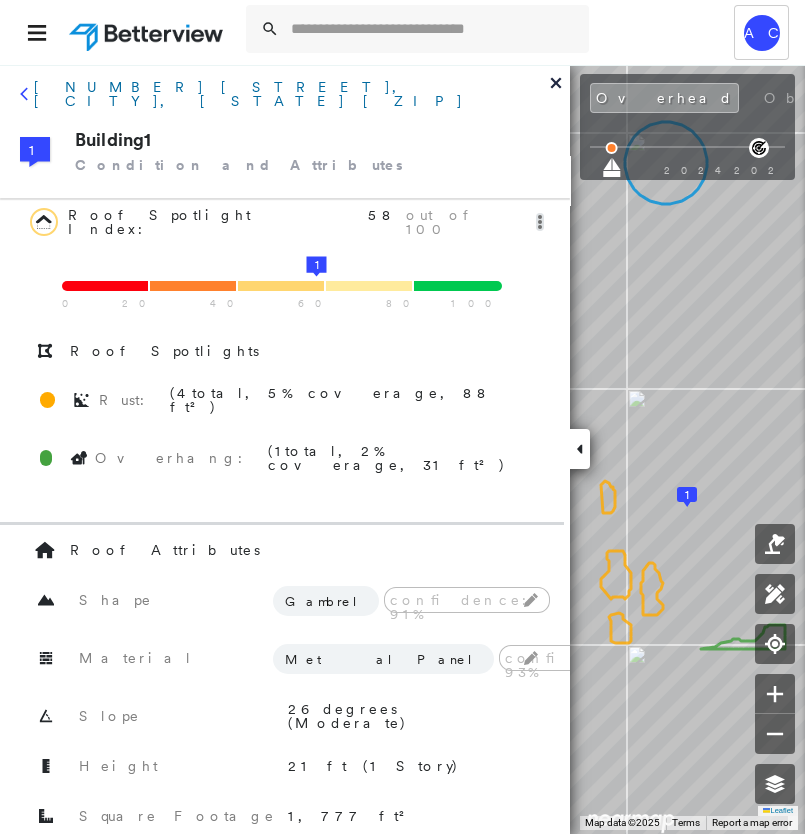 click on "[NUMBER] [STREET], [CITY], [STATE] [ZIP]" at bounding box center [292, 94] 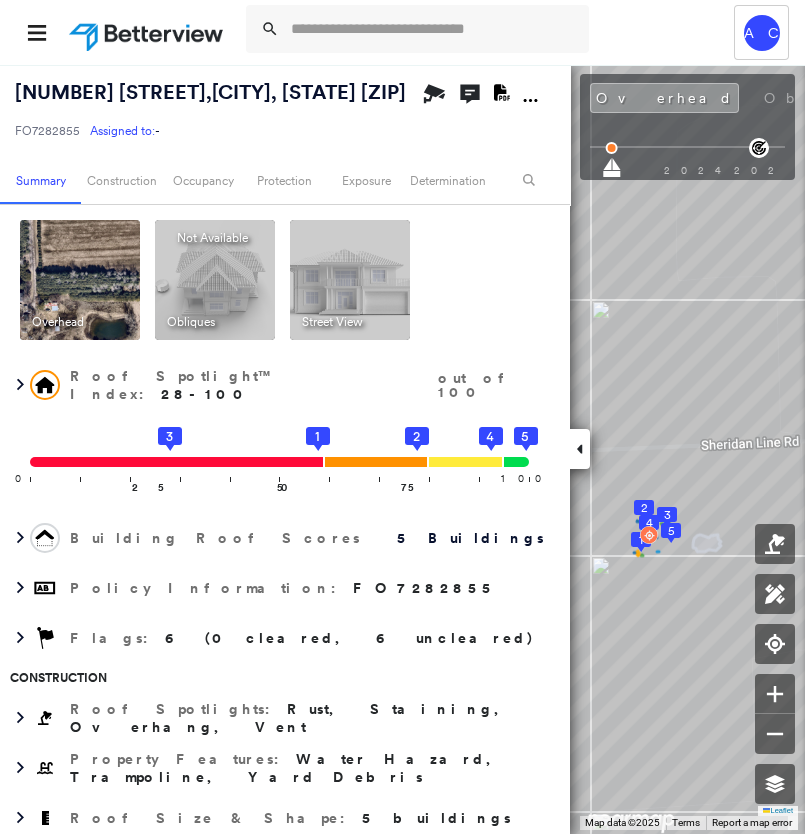 click on "[NUMBER] [STREET] ,  [CITY], [STATE] [ZIP]" at bounding box center [210, 92] 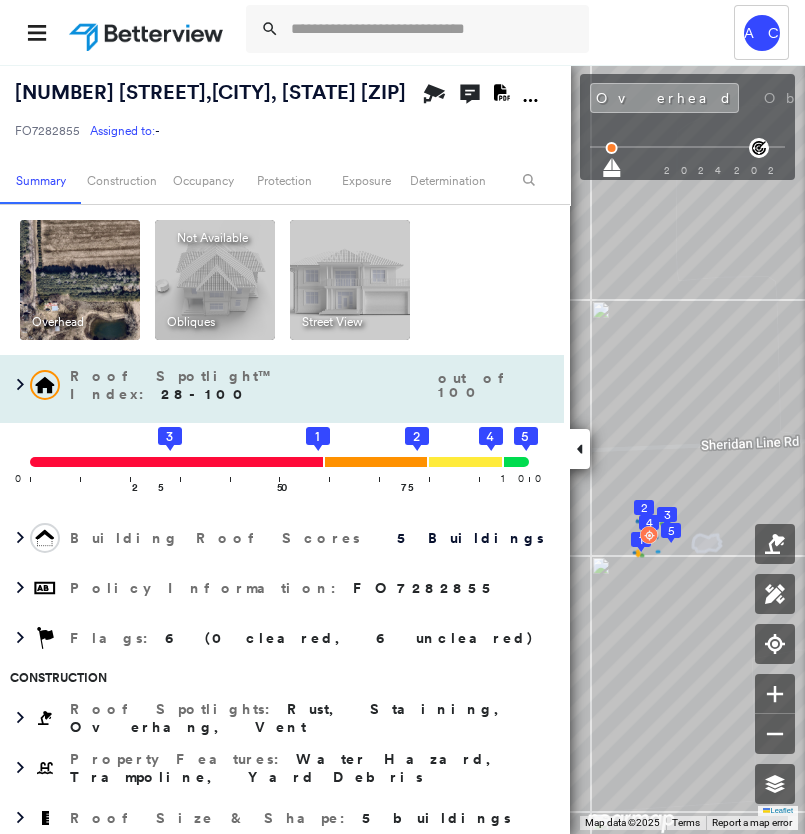 click 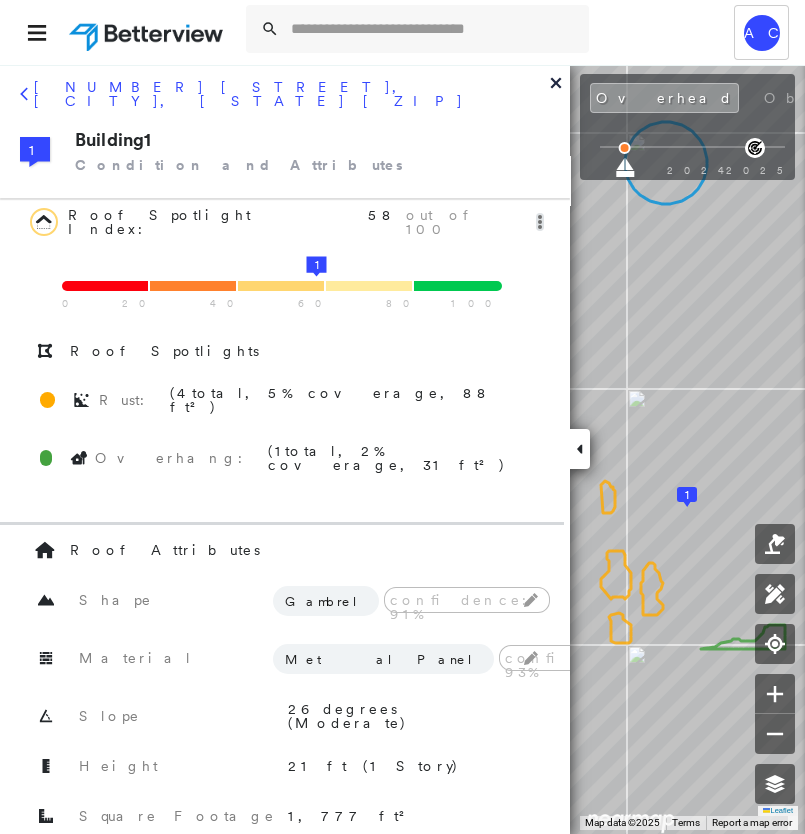 click 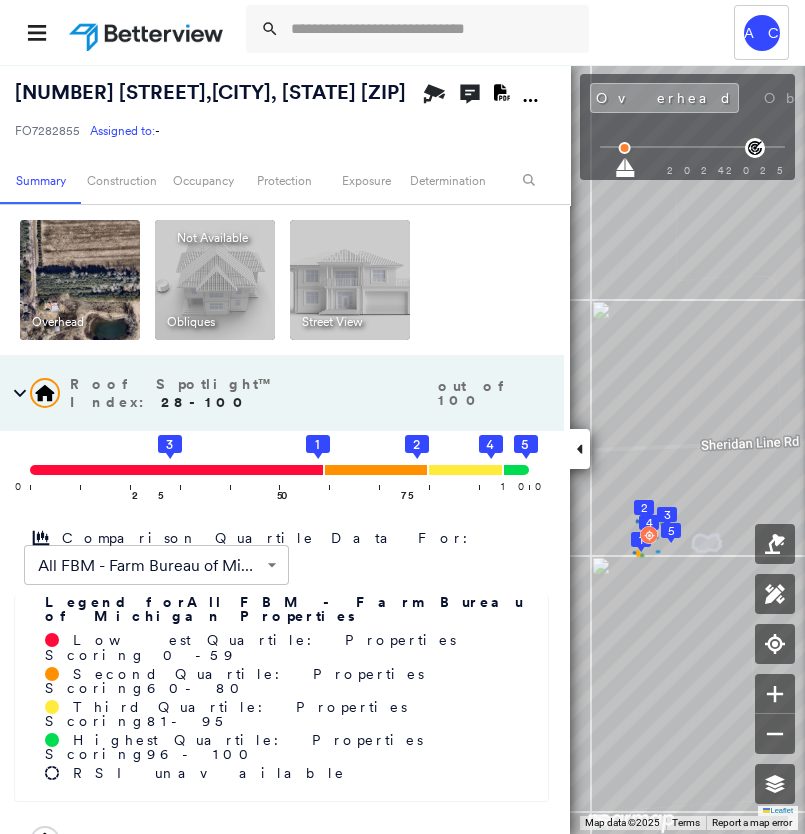 click 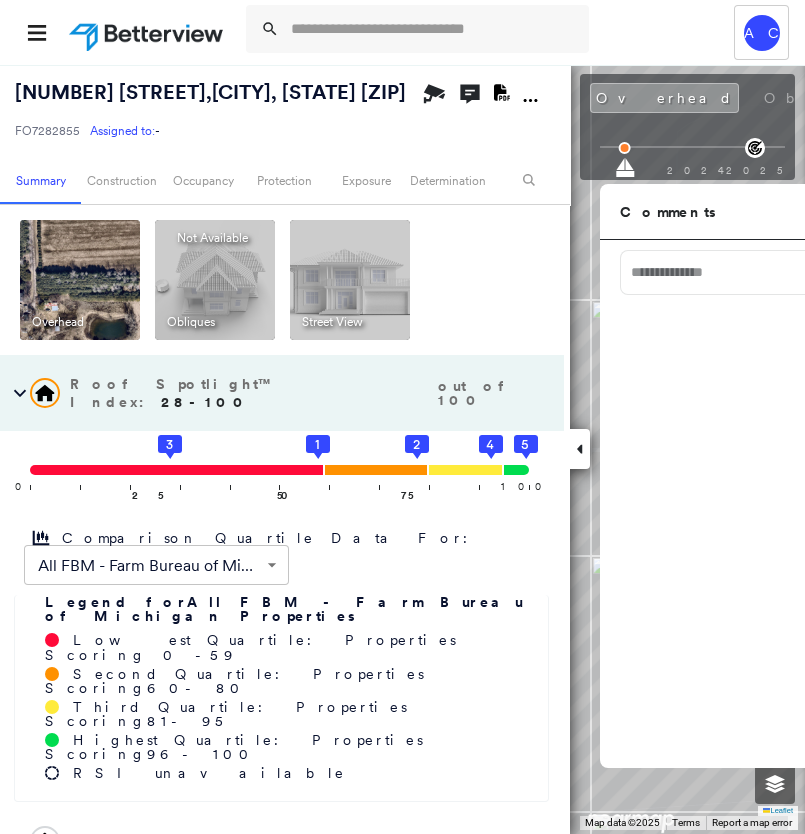 click at bounding box center [796, 272] 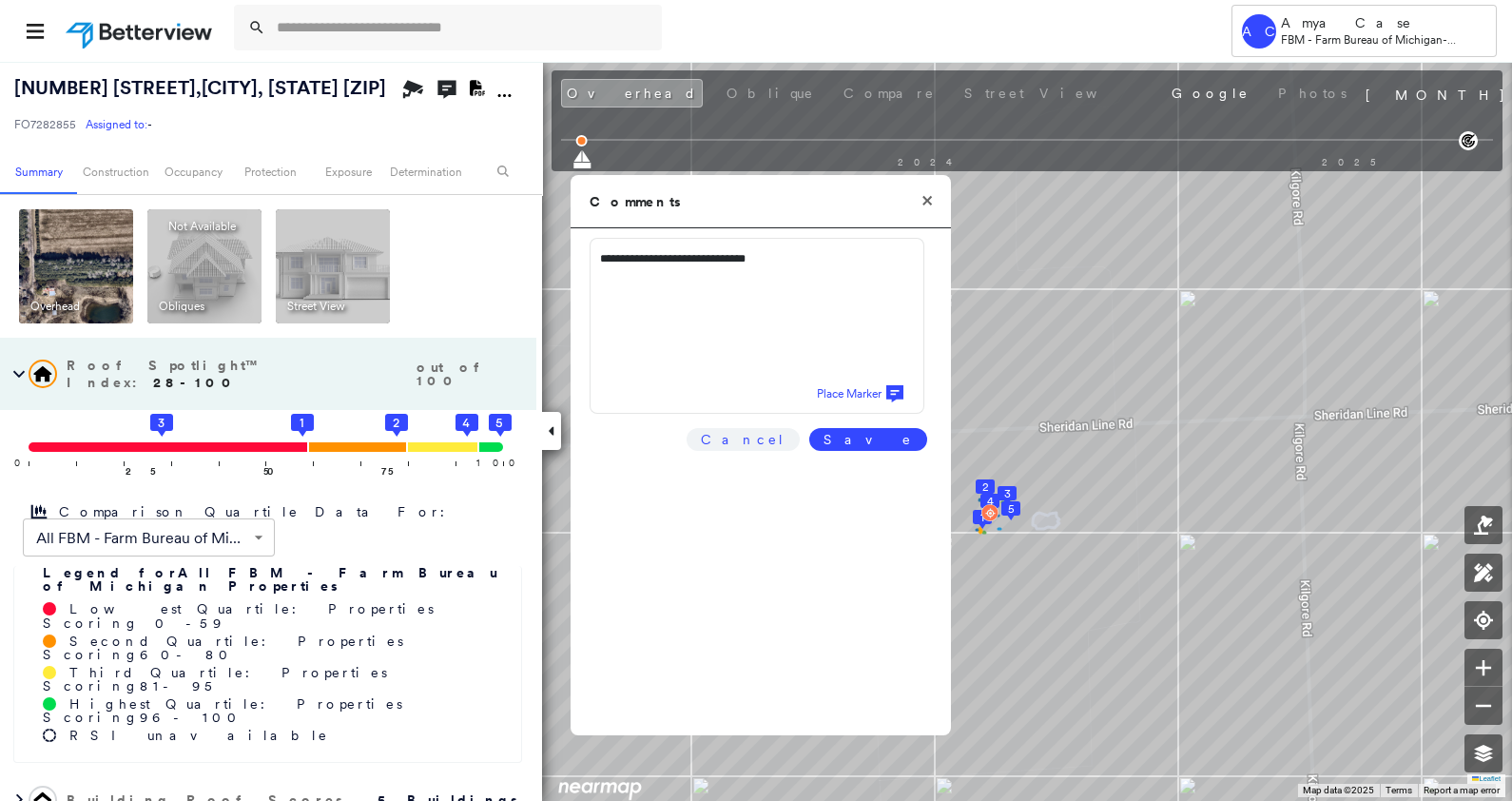 click on "Save" at bounding box center (868, 440) 